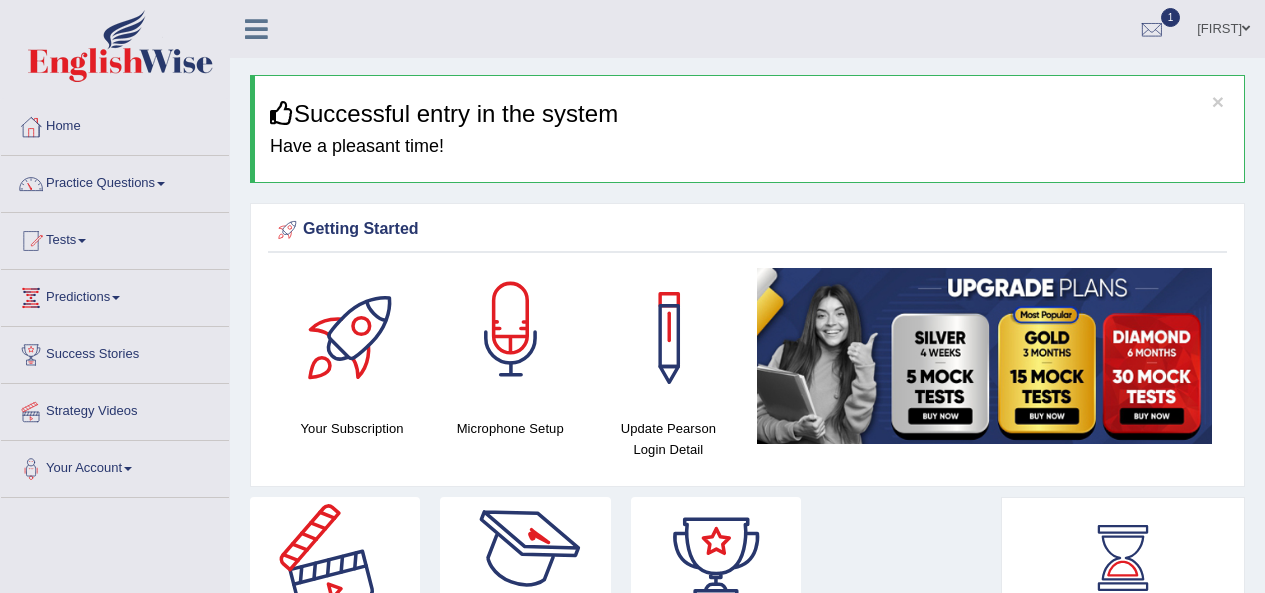 scroll, scrollTop: 9, scrollLeft: 0, axis: vertical 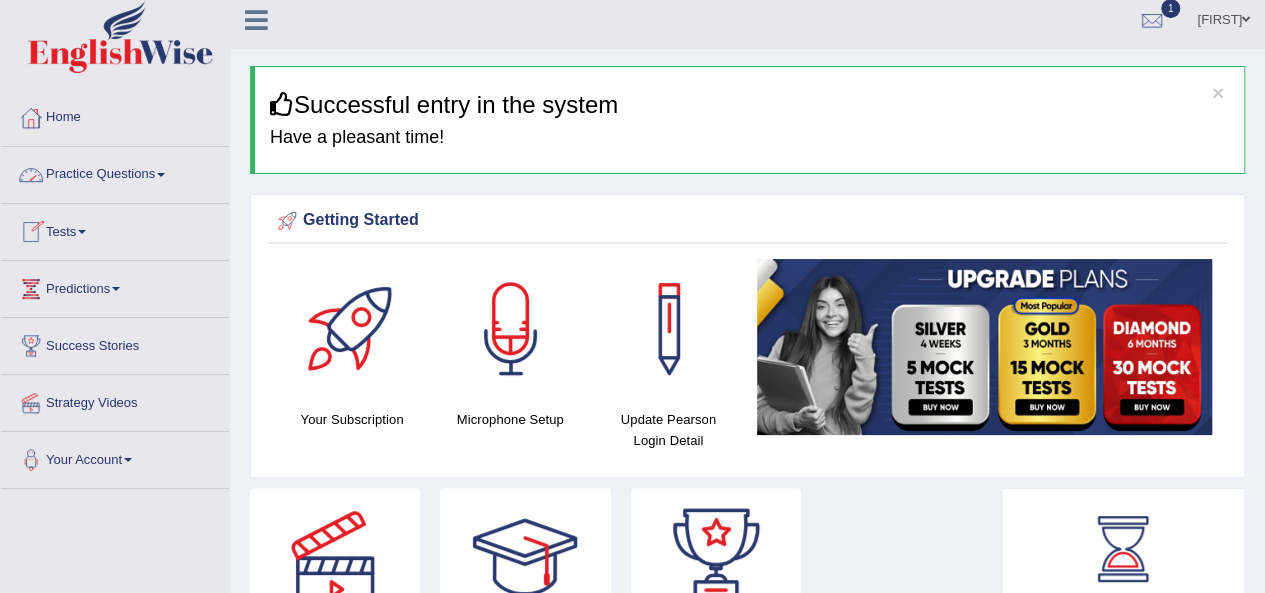 click on "Practice Questions" at bounding box center (115, 172) 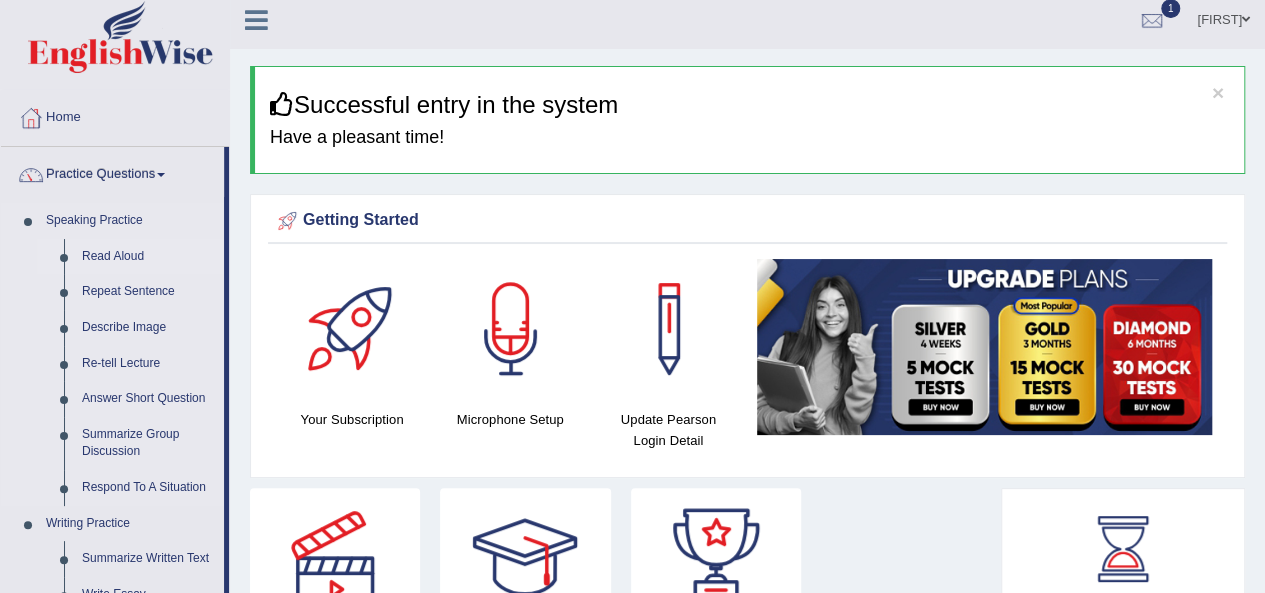 click on "Read Aloud" at bounding box center (148, 257) 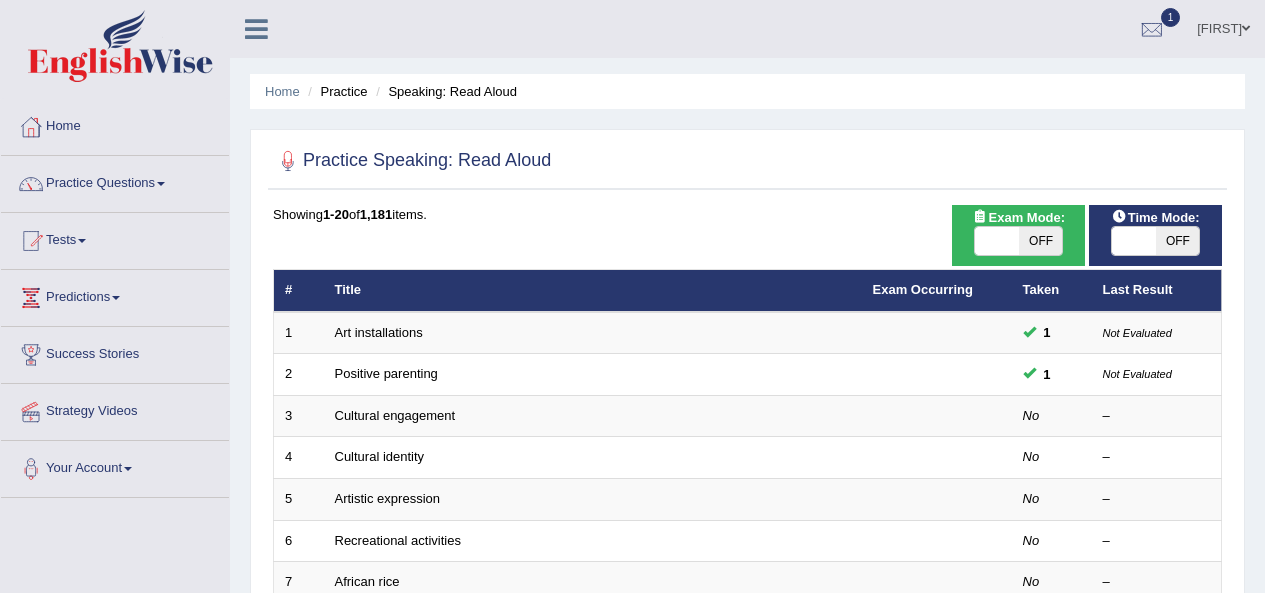 scroll, scrollTop: 0, scrollLeft: 0, axis: both 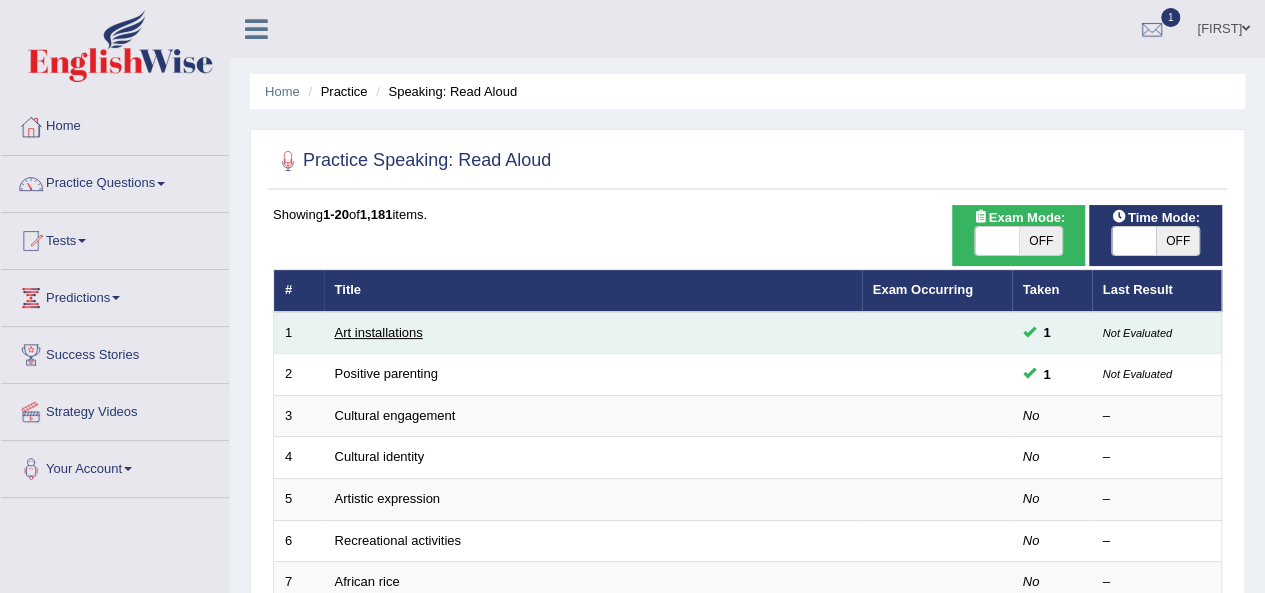 click on "Art installations" at bounding box center [379, 332] 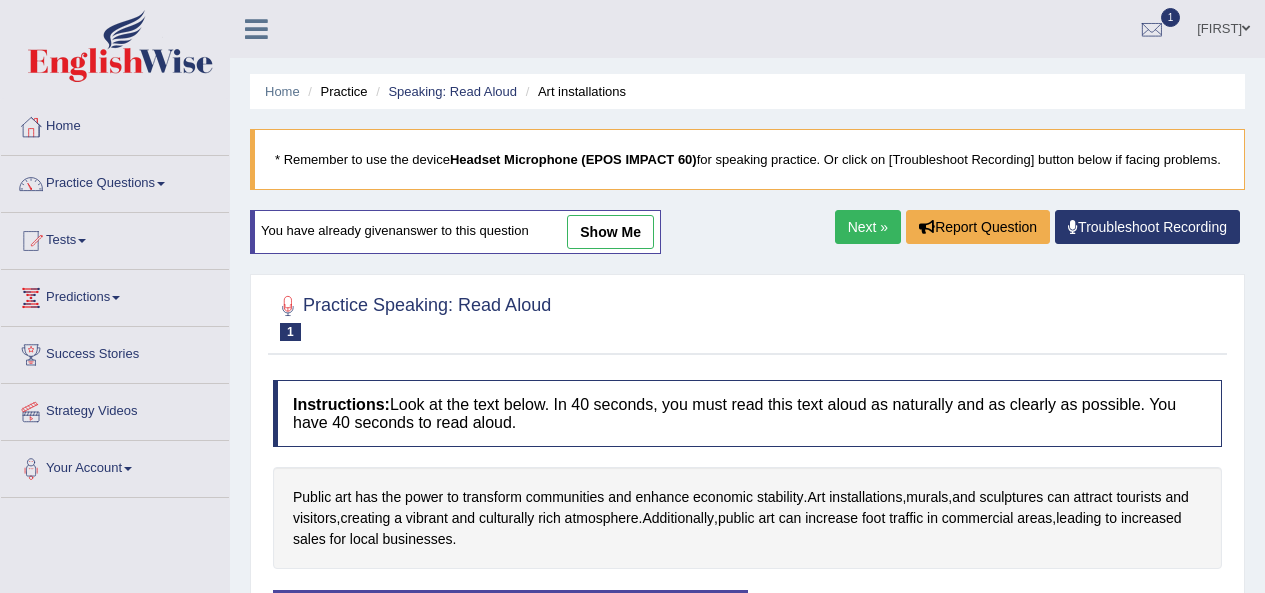 scroll, scrollTop: 0, scrollLeft: 0, axis: both 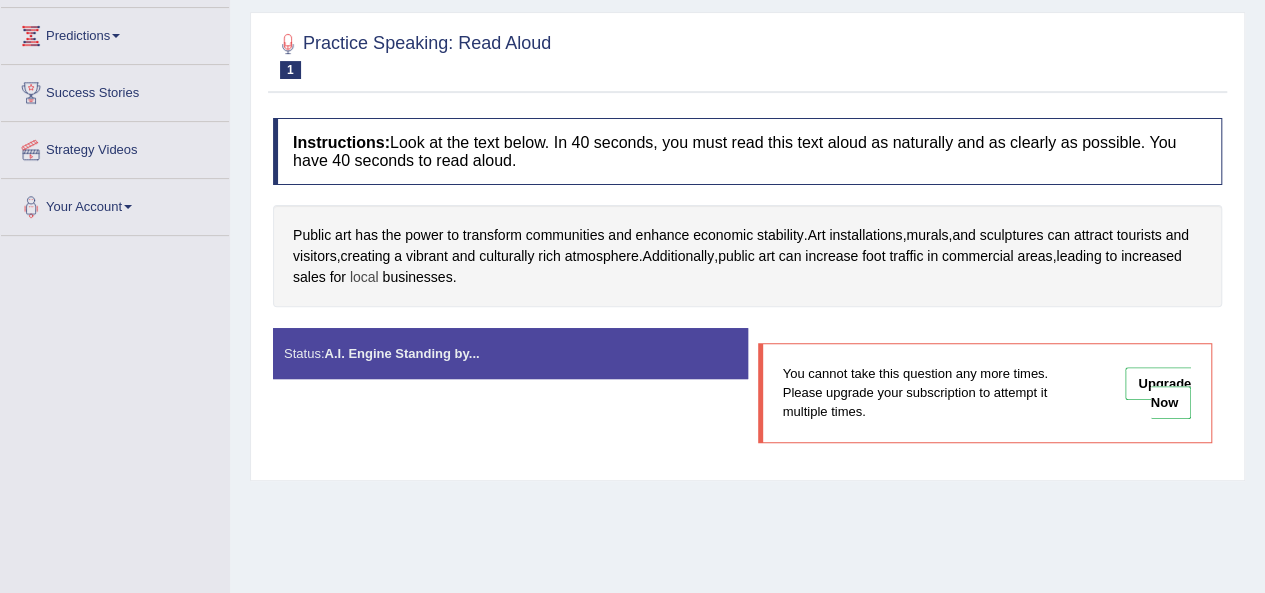 click on "local" at bounding box center (364, 277) 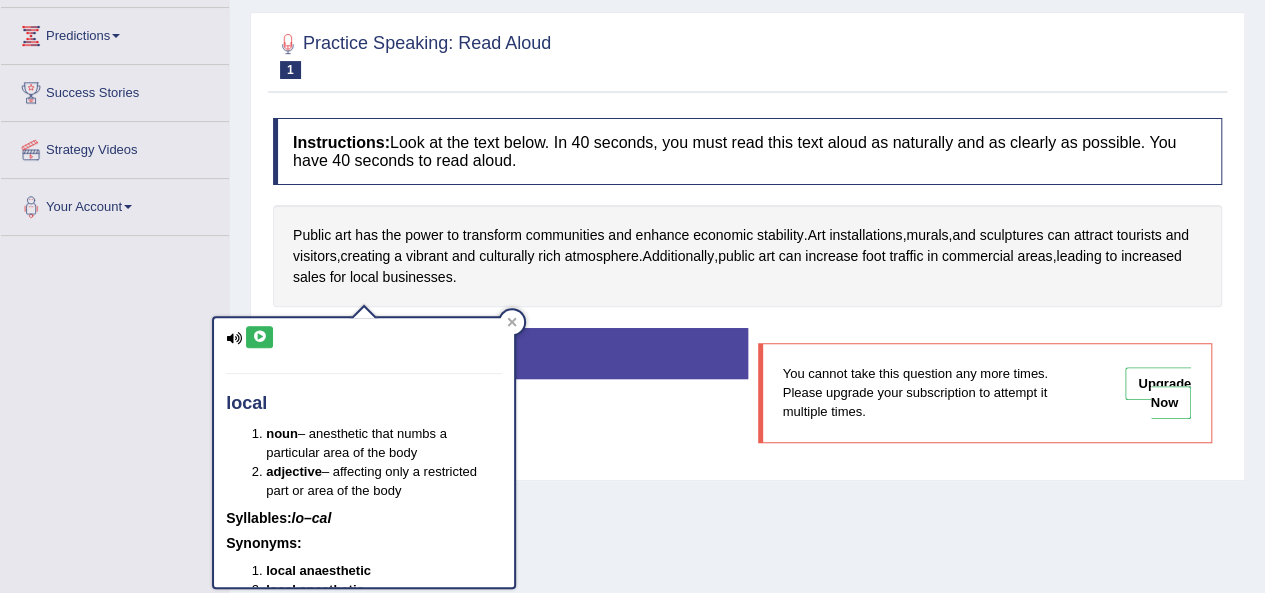 click at bounding box center [259, 337] 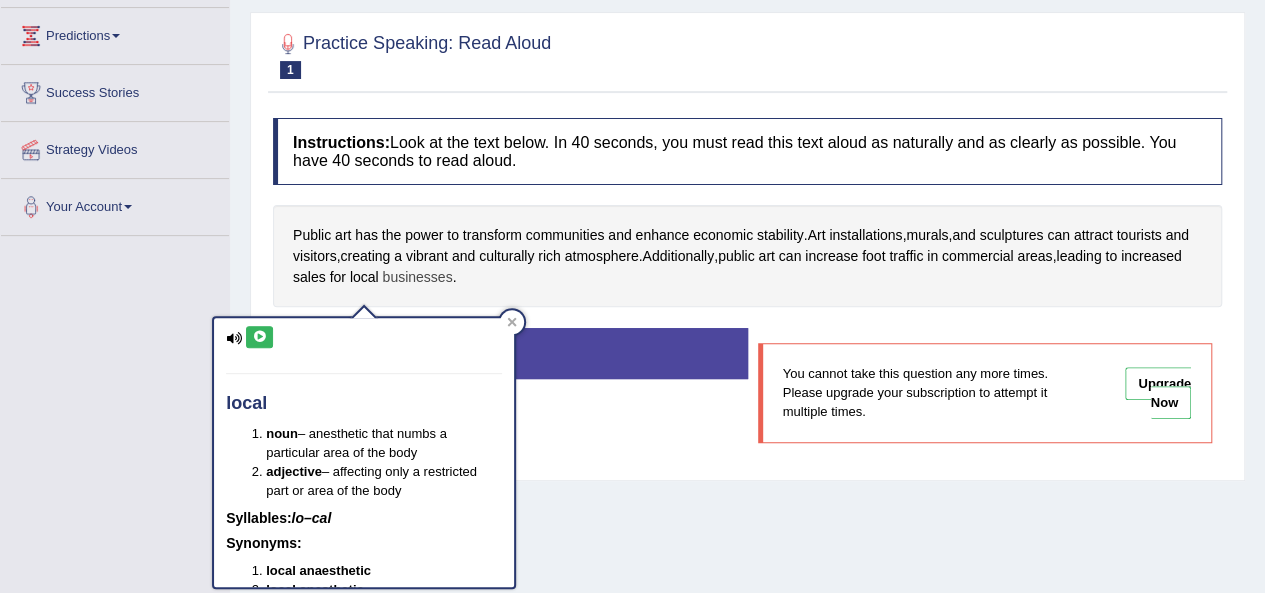click on "businesses" at bounding box center (418, 277) 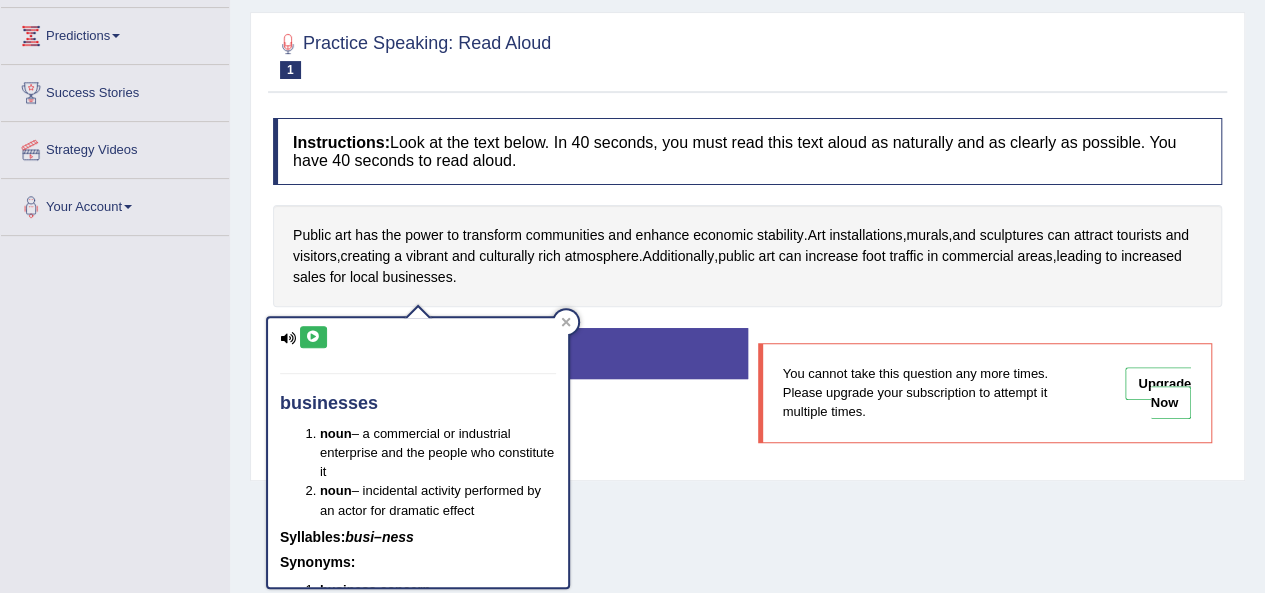 click at bounding box center [313, 337] 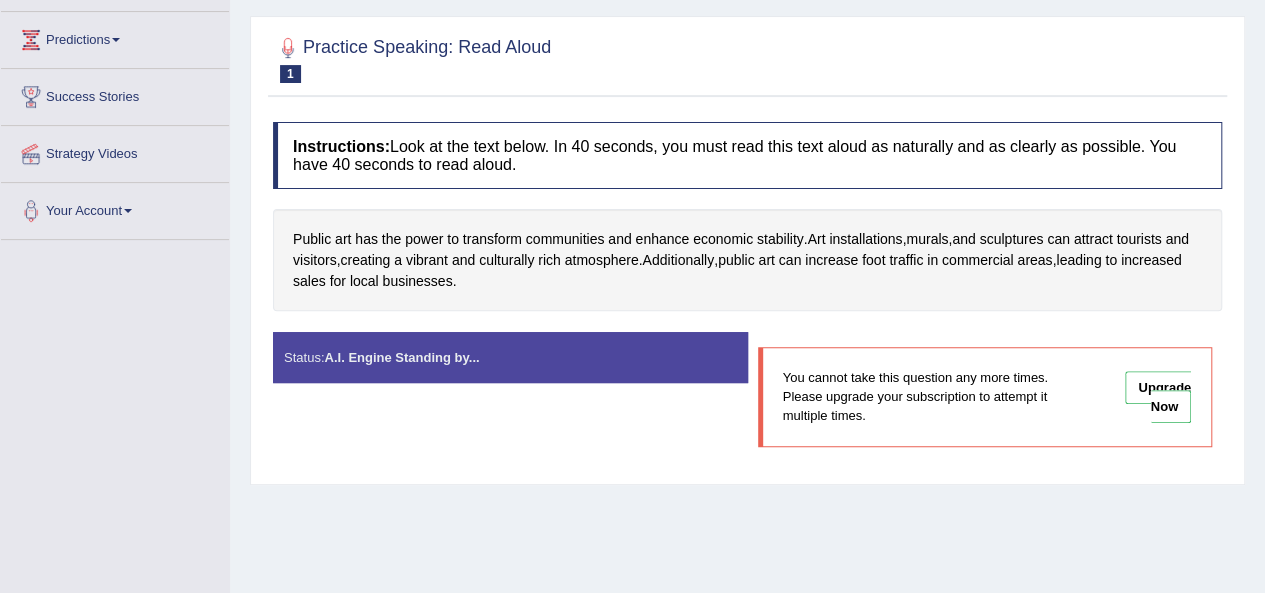 scroll, scrollTop: 0, scrollLeft: 0, axis: both 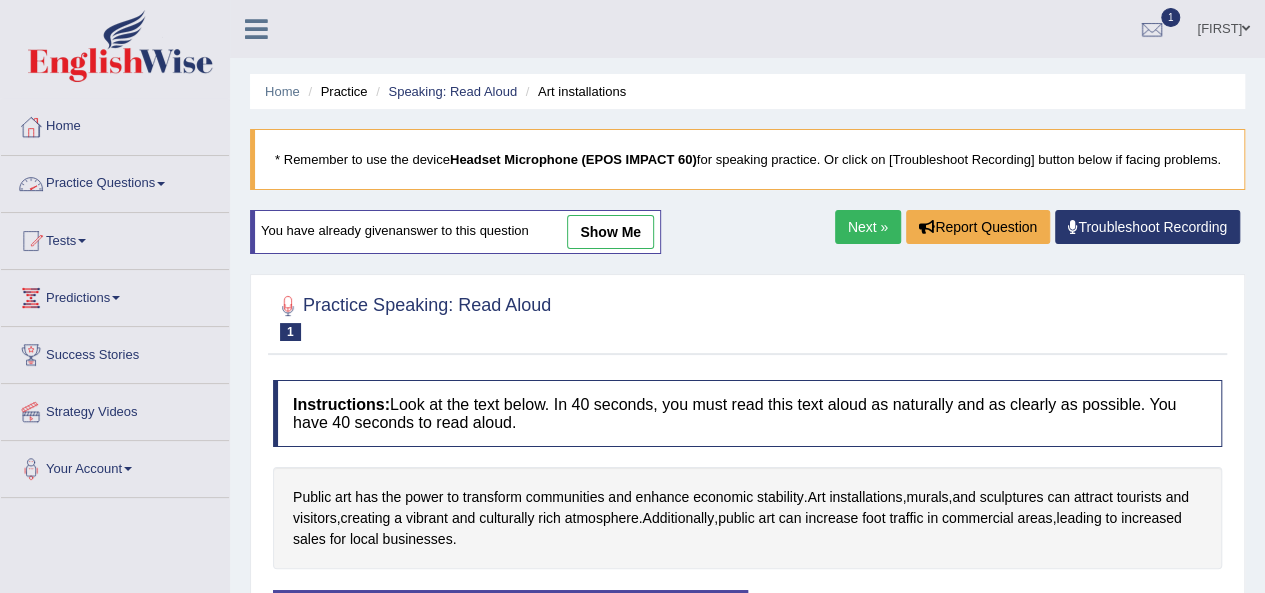 click on "Practice Questions" at bounding box center (115, 181) 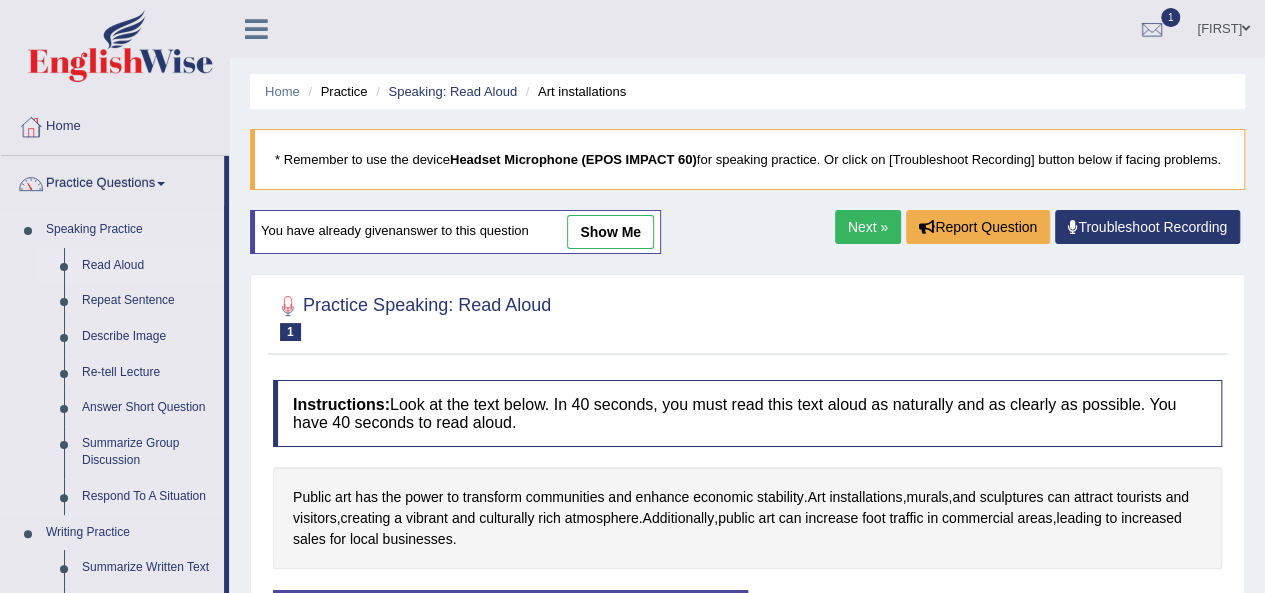 click on "Read Aloud" at bounding box center (148, 266) 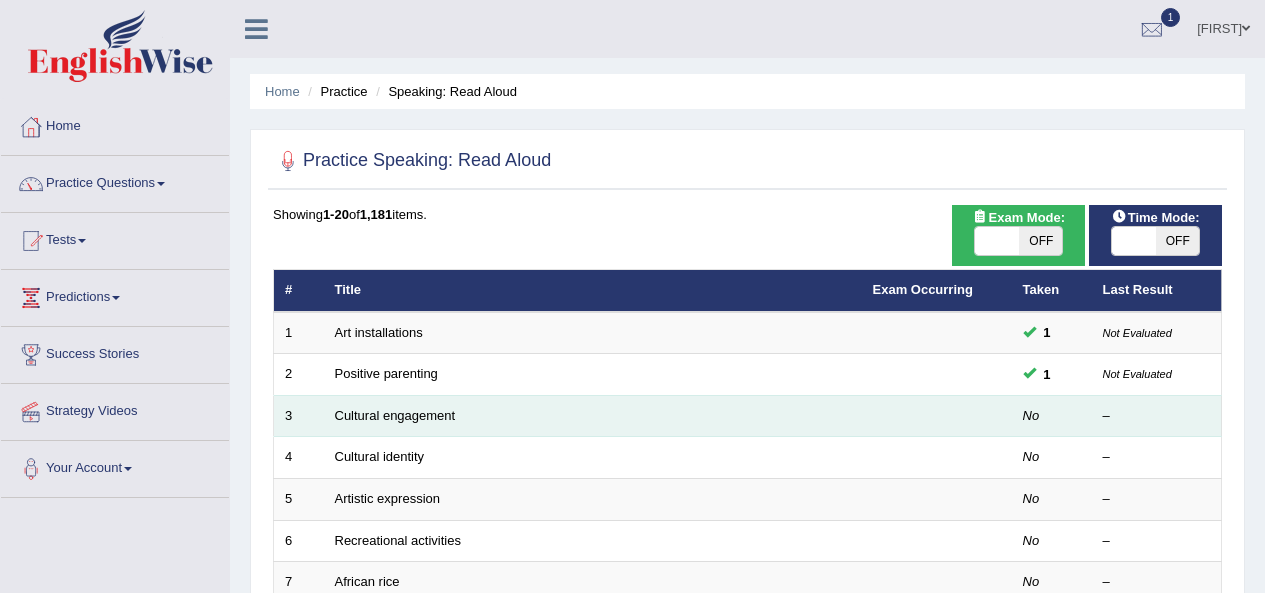 scroll, scrollTop: 0, scrollLeft: 0, axis: both 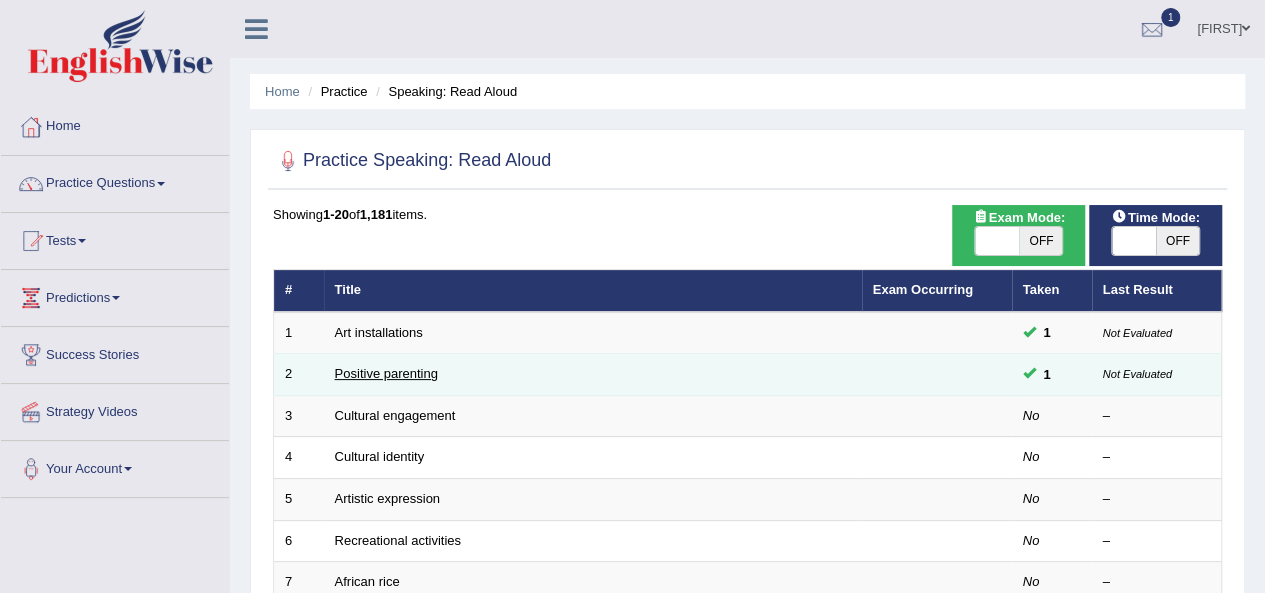 click on "Positive parenting" at bounding box center [386, 373] 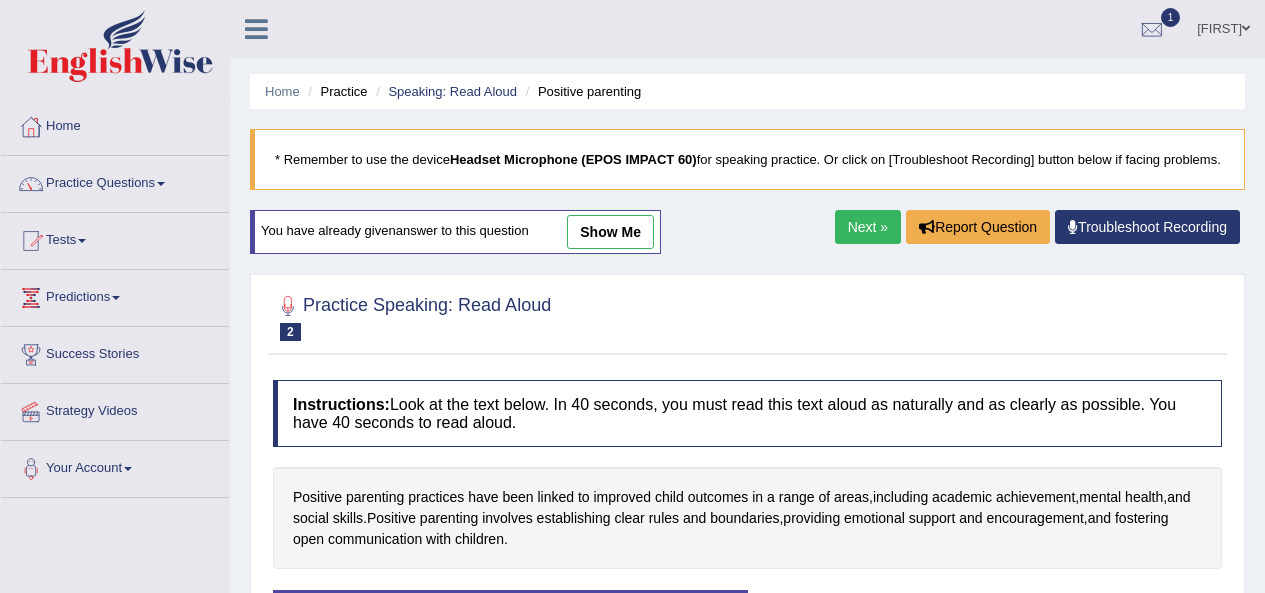 scroll, scrollTop: 0, scrollLeft: 0, axis: both 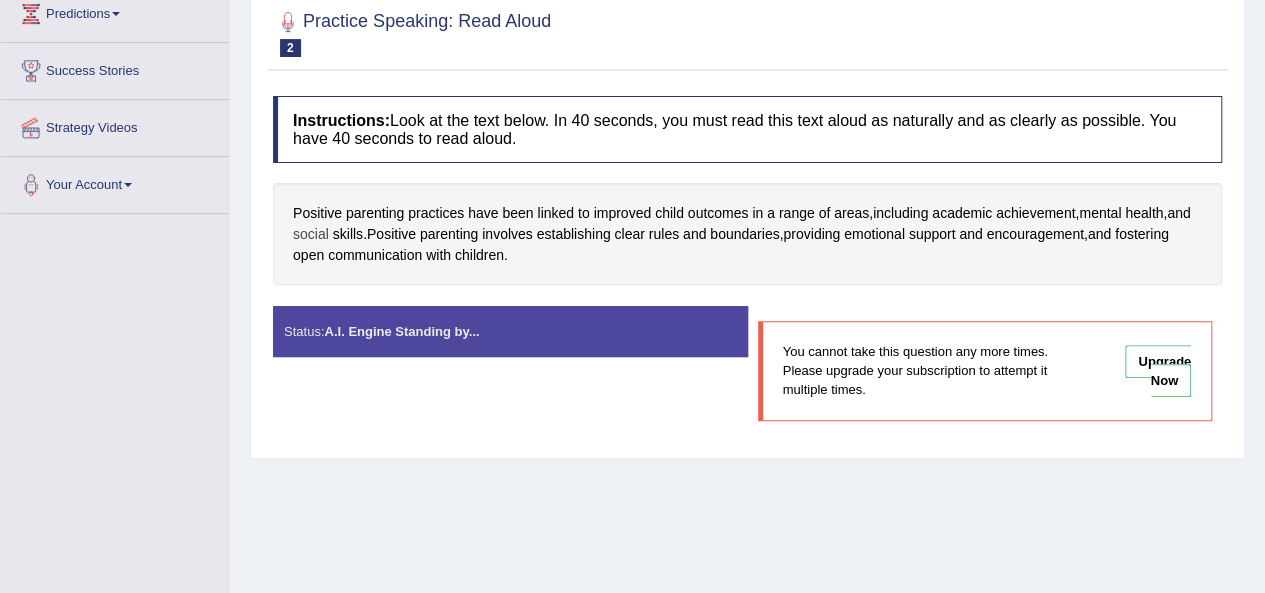 click on "social" at bounding box center [311, 234] 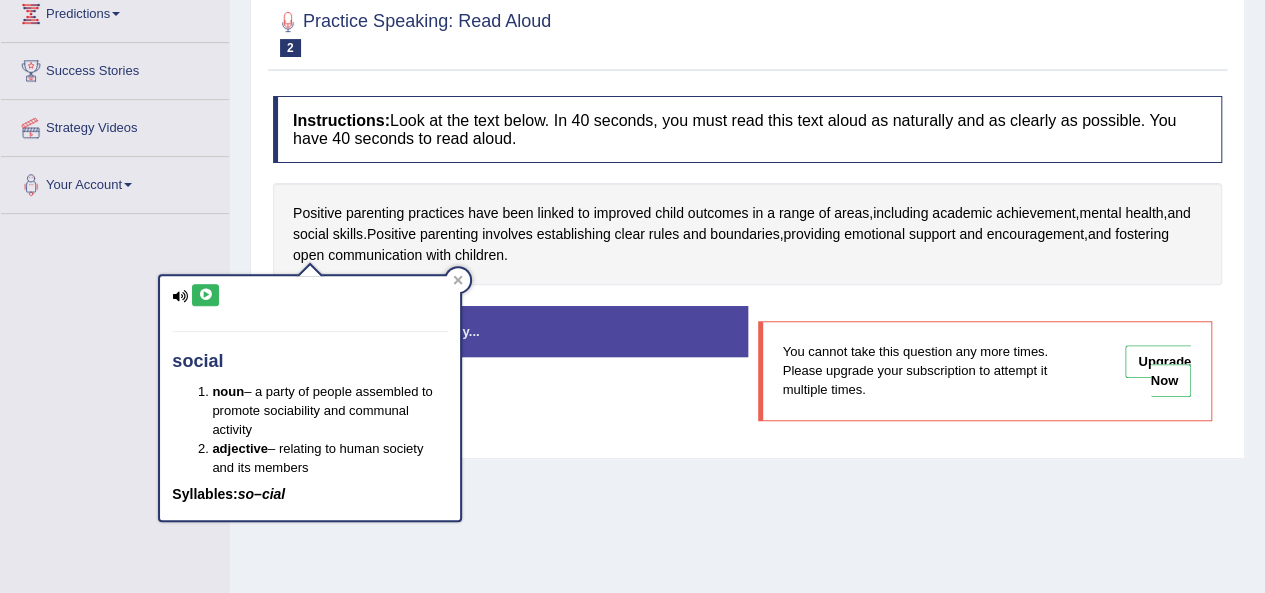 click at bounding box center [205, 295] 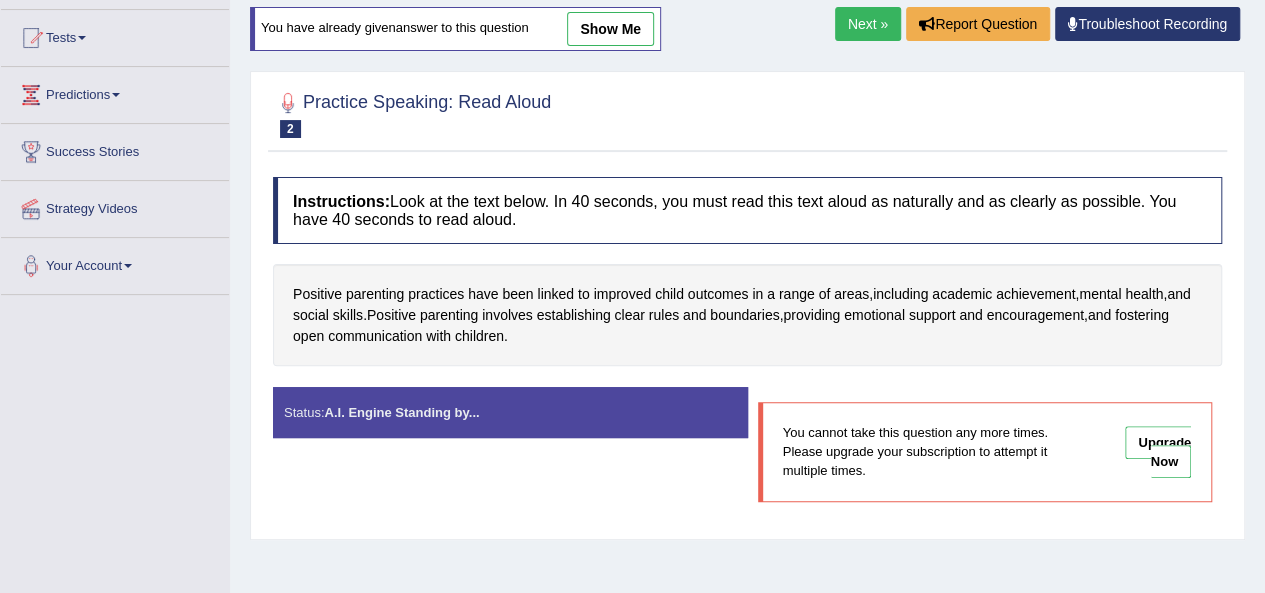 scroll, scrollTop: 150, scrollLeft: 0, axis: vertical 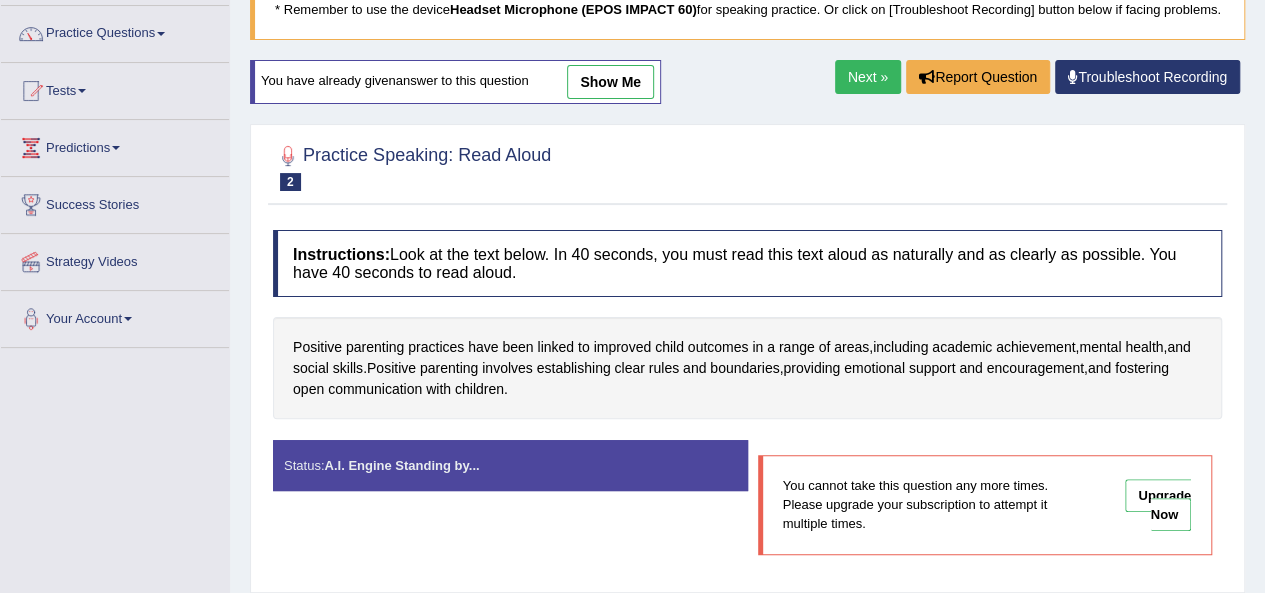 click on "Next »" at bounding box center (868, 77) 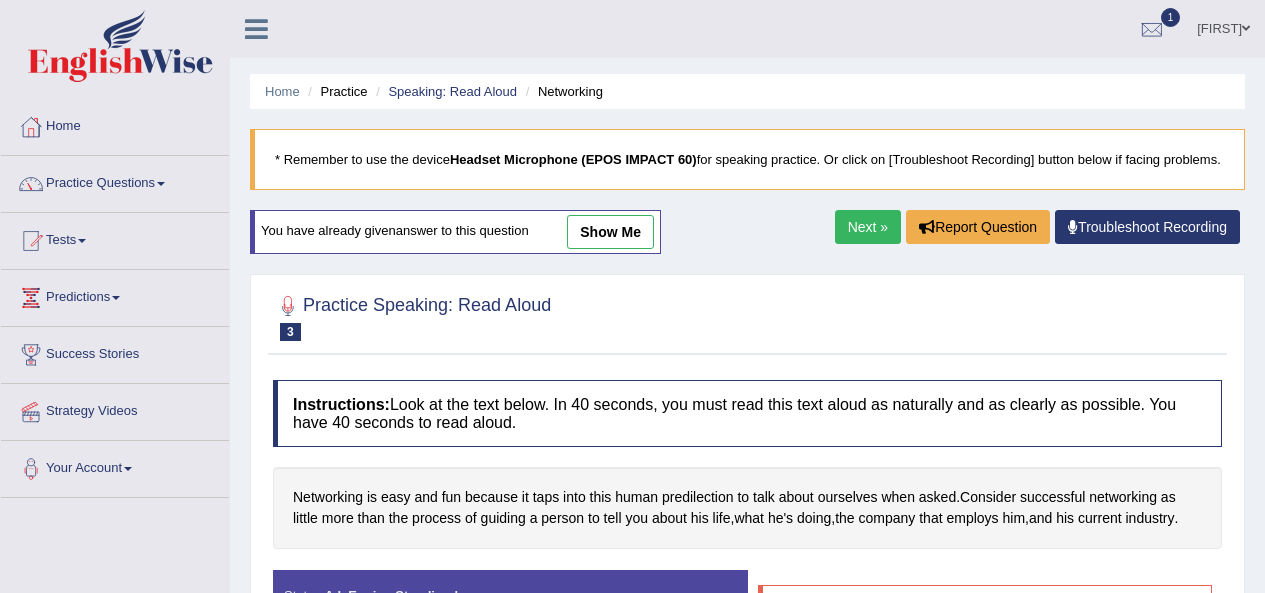 scroll, scrollTop: 0, scrollLeft: 0, axis: both 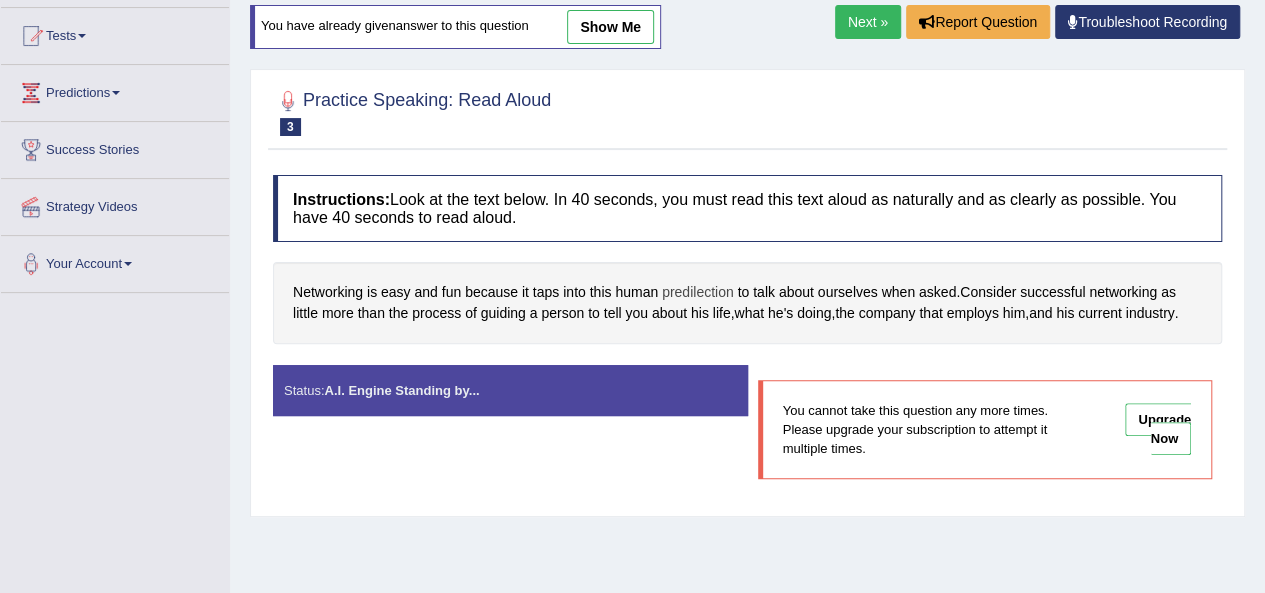 click on "predilection" at bounding box center (698, 292) 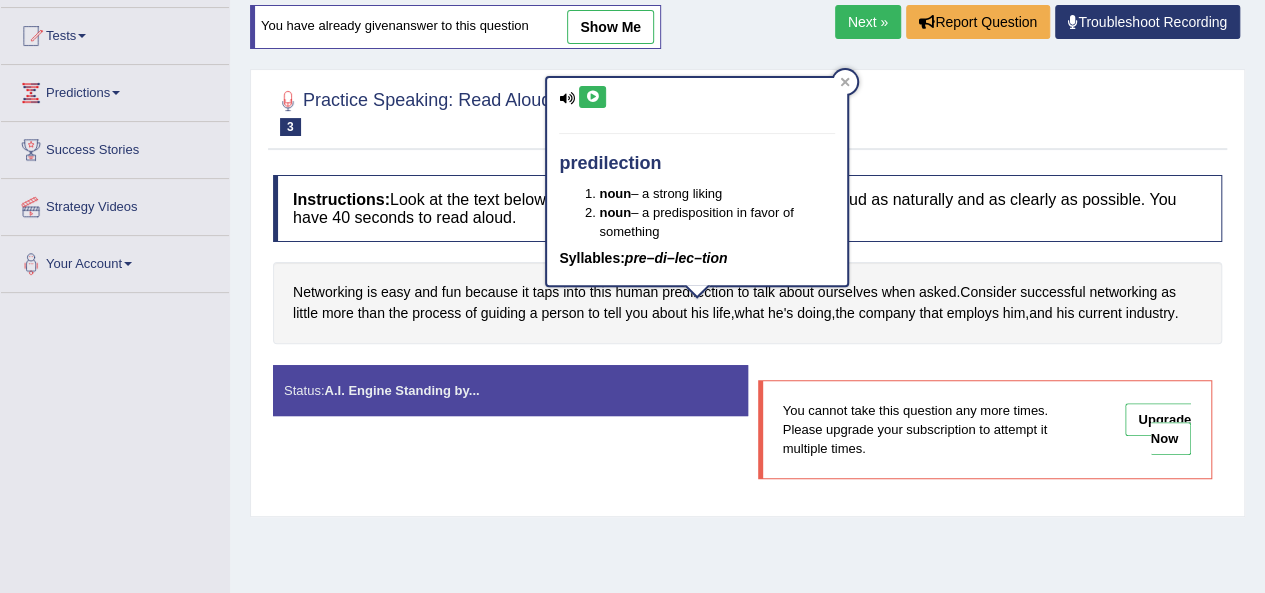 click at bounding box center (592, 97) 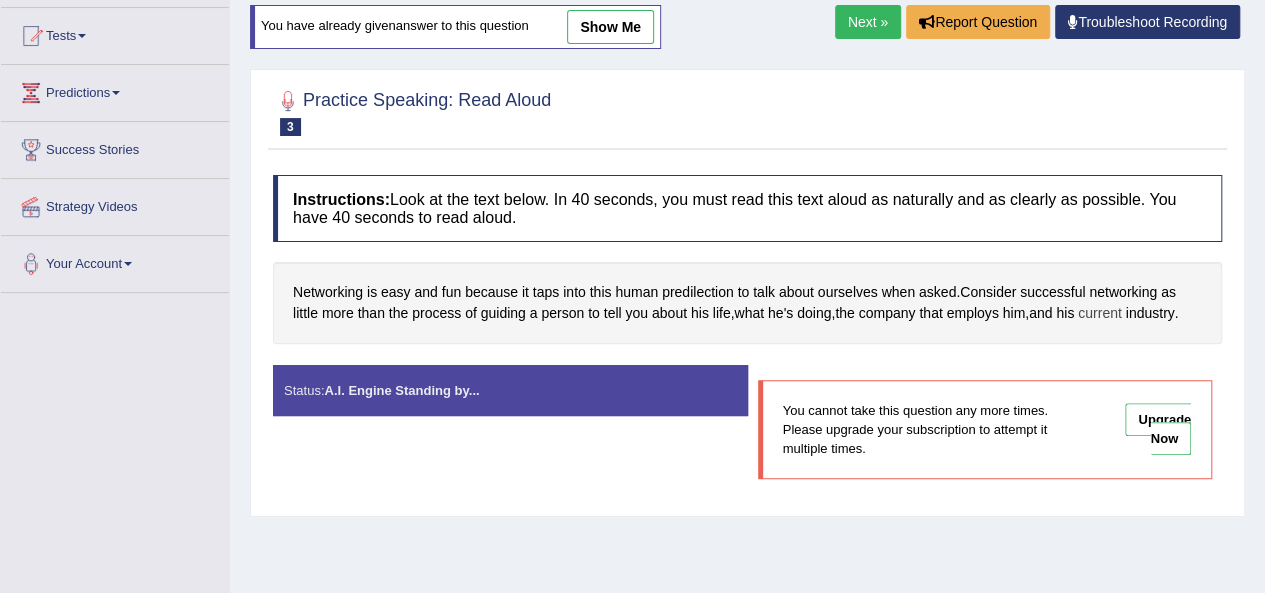 click on "current" at bounding box center [1100, 313] 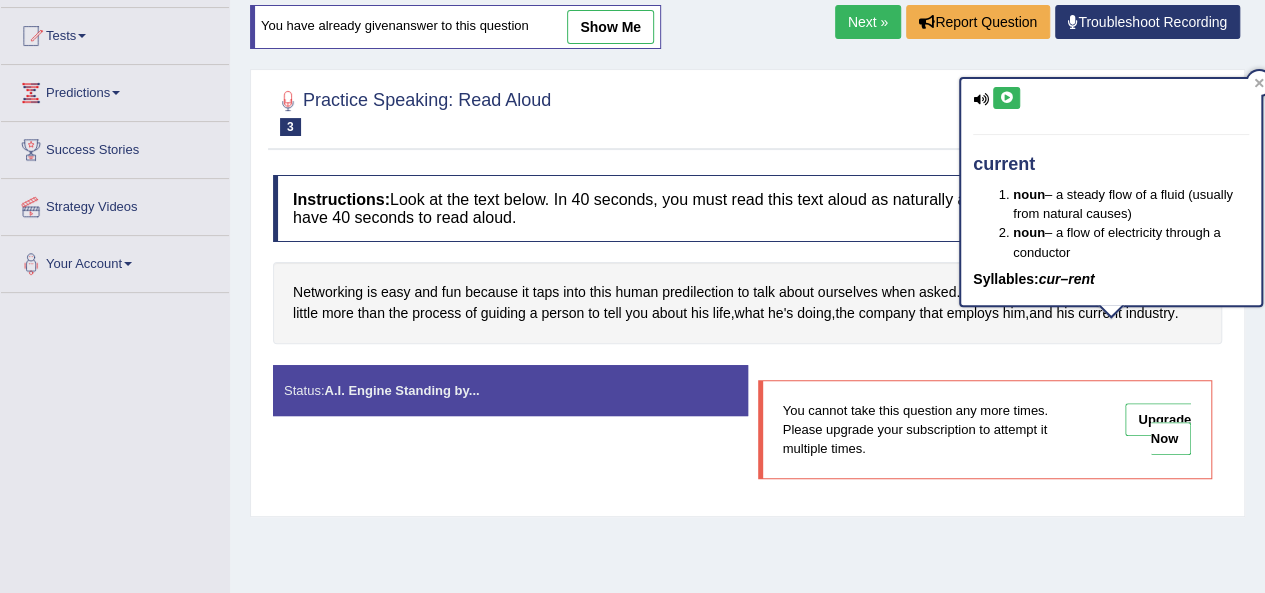 click at bounding box center [1006, 98] 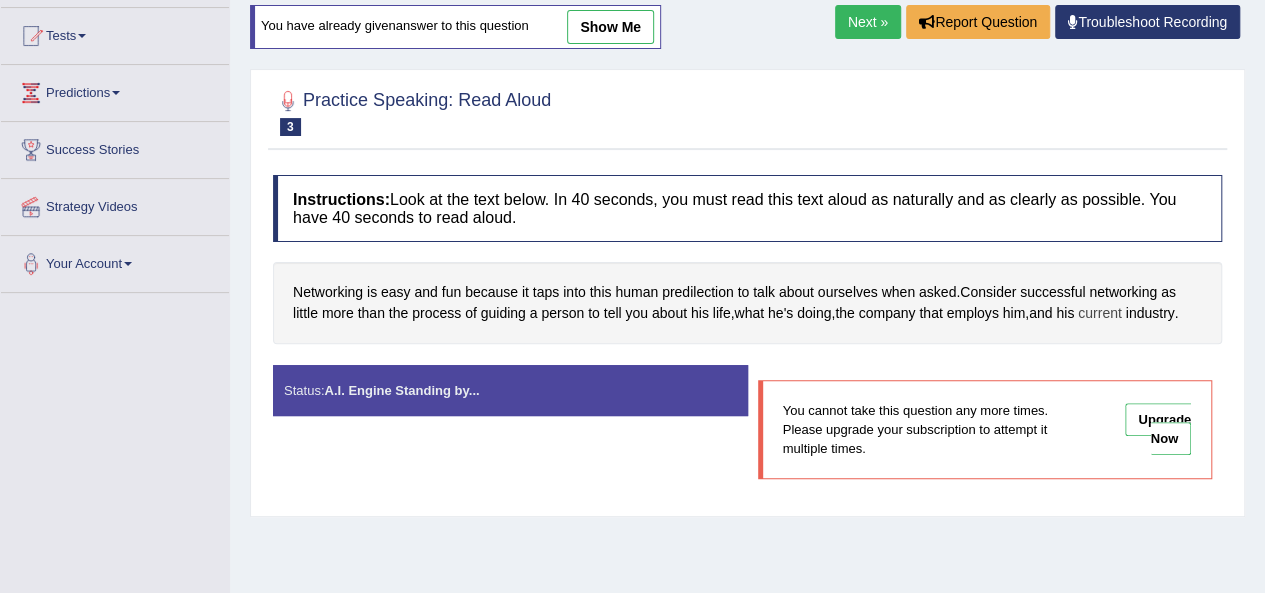click on "current" at bounding box center (1100, 313) 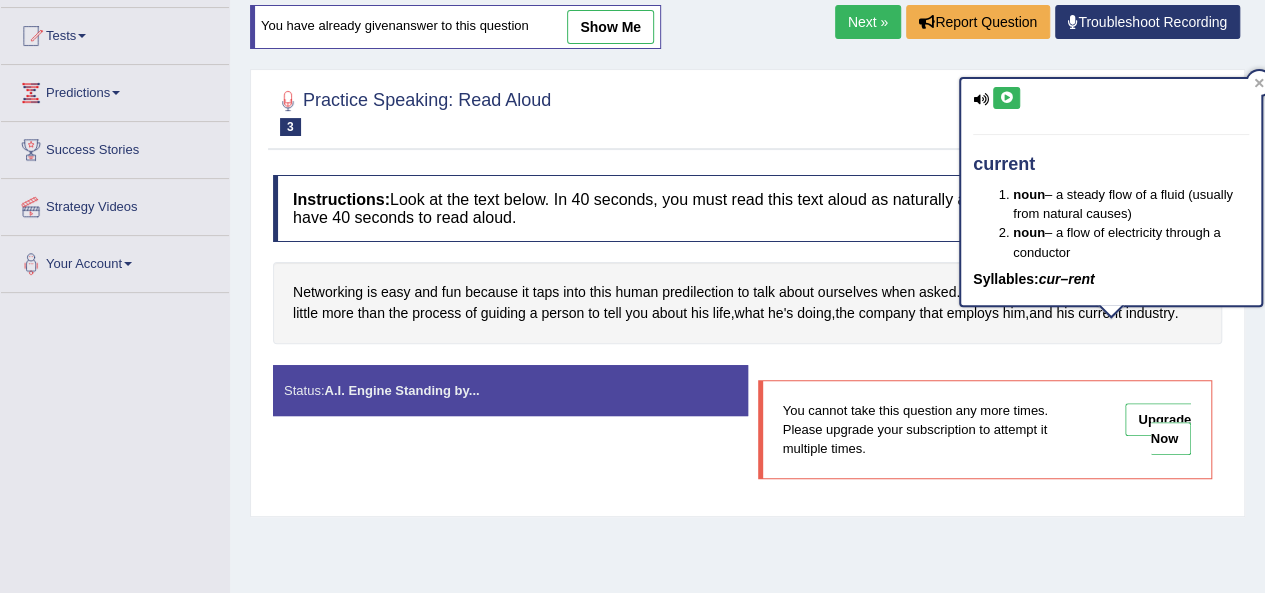 click at bounding box center (1006, 98) 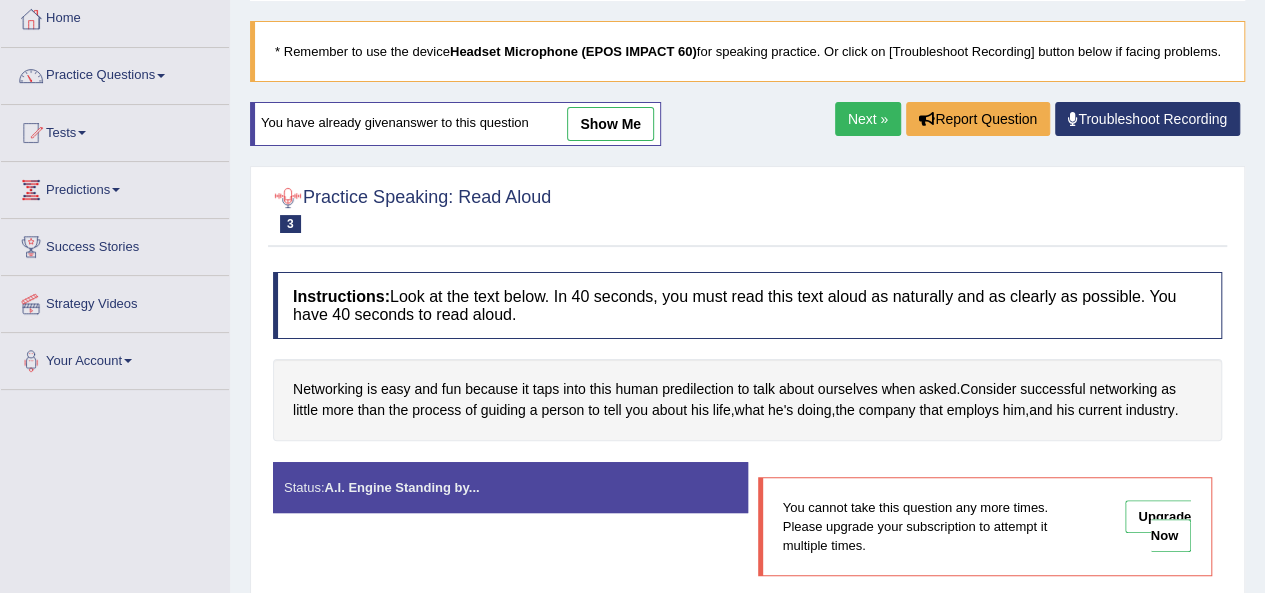 scroll, scrollTop: 0, scrollLeft: 0, axis: both 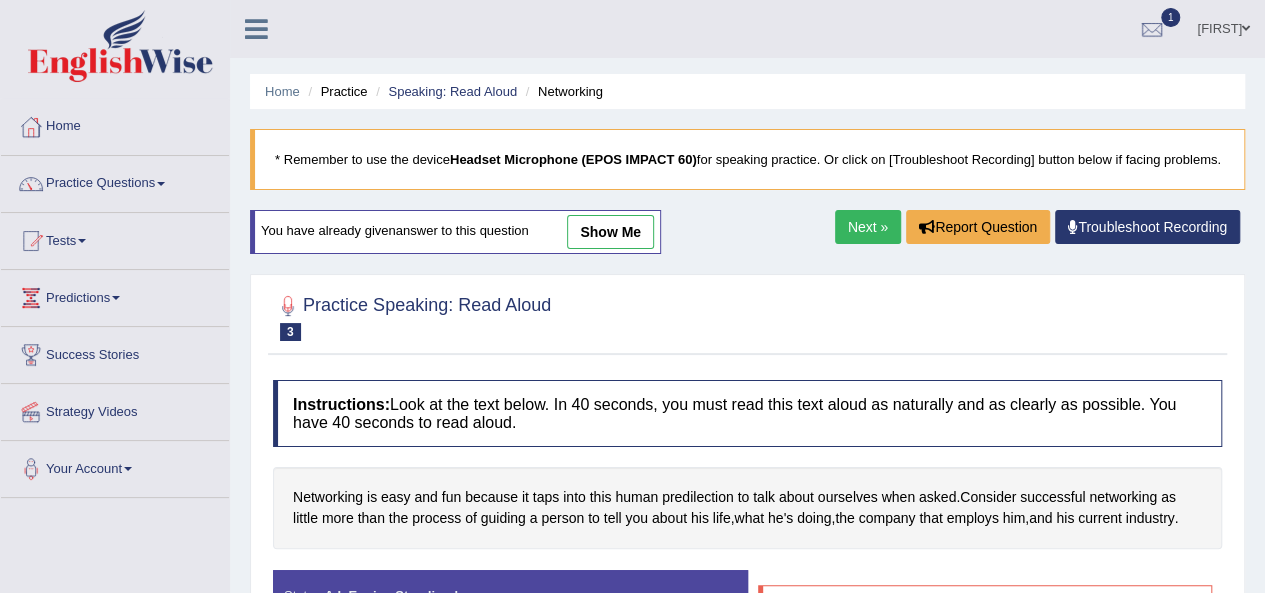 click on "Next »" at bounding box center (868, 227) 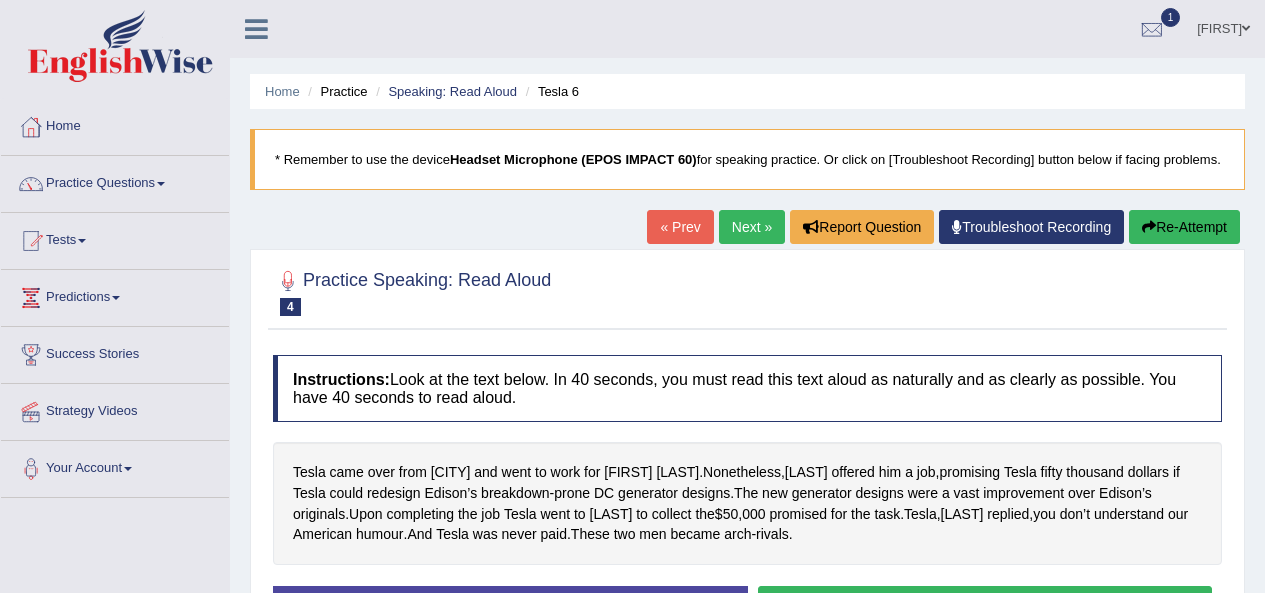 scroll, scrollTop: 0, scrollLeft: 0, axis: both 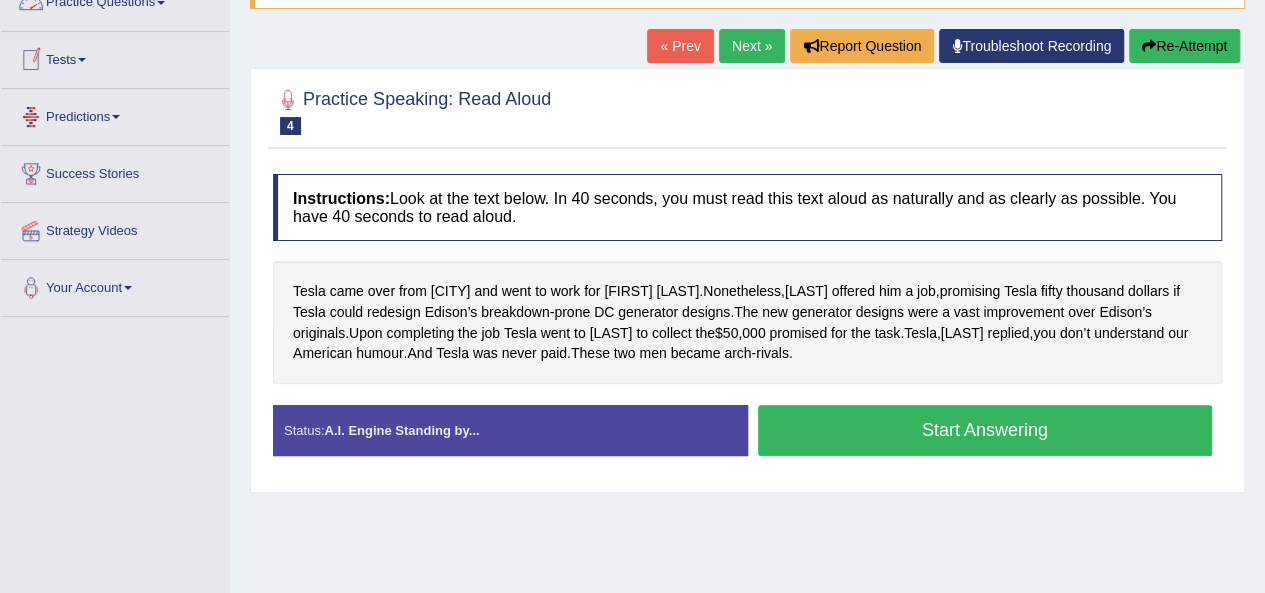 click on "Practice Questions" at bounding box center (115, 0) 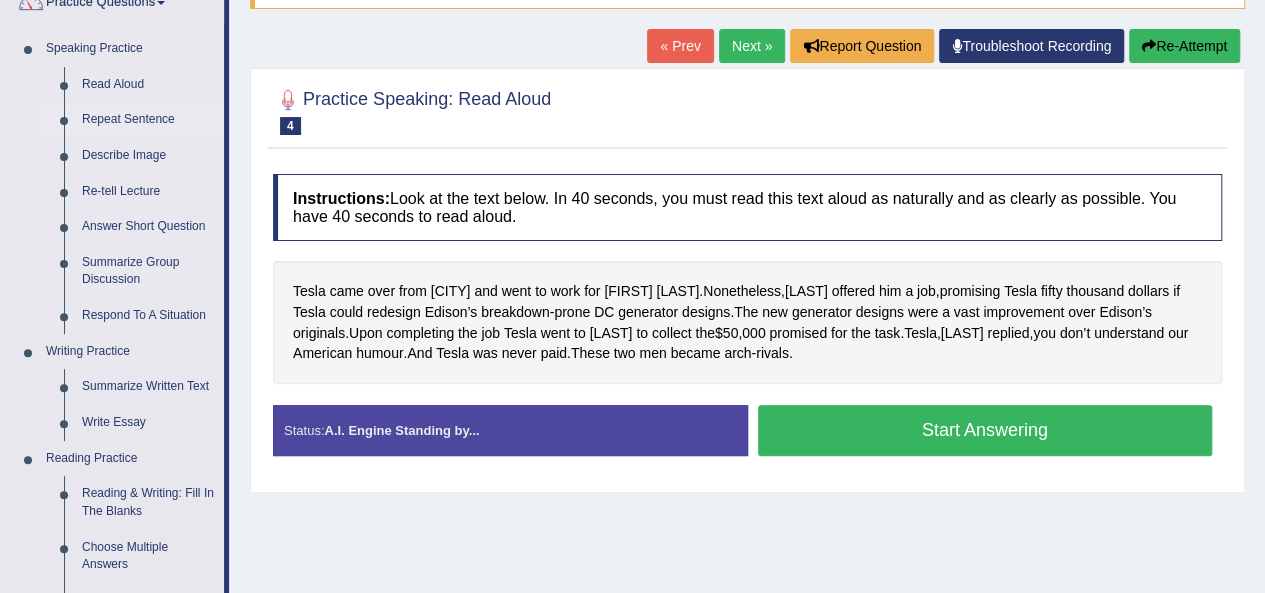 click on "Repeat Sentence" at bounding box center [148, 120] 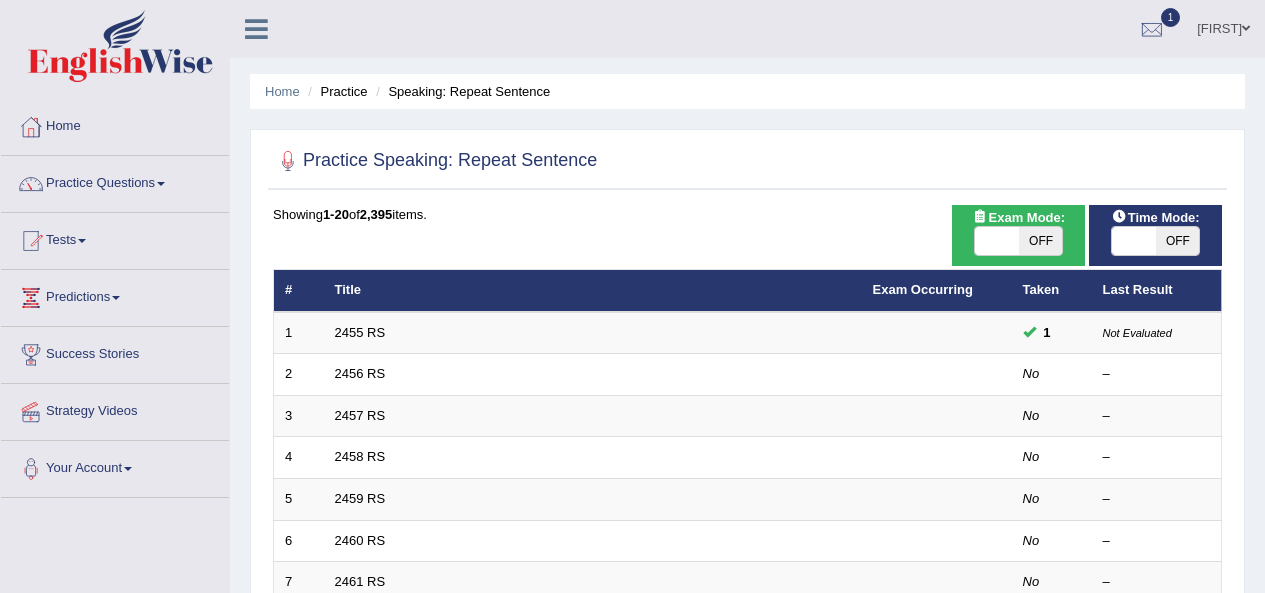 scroll, scrollTop: 0, scrollLeft: 0, axis: both 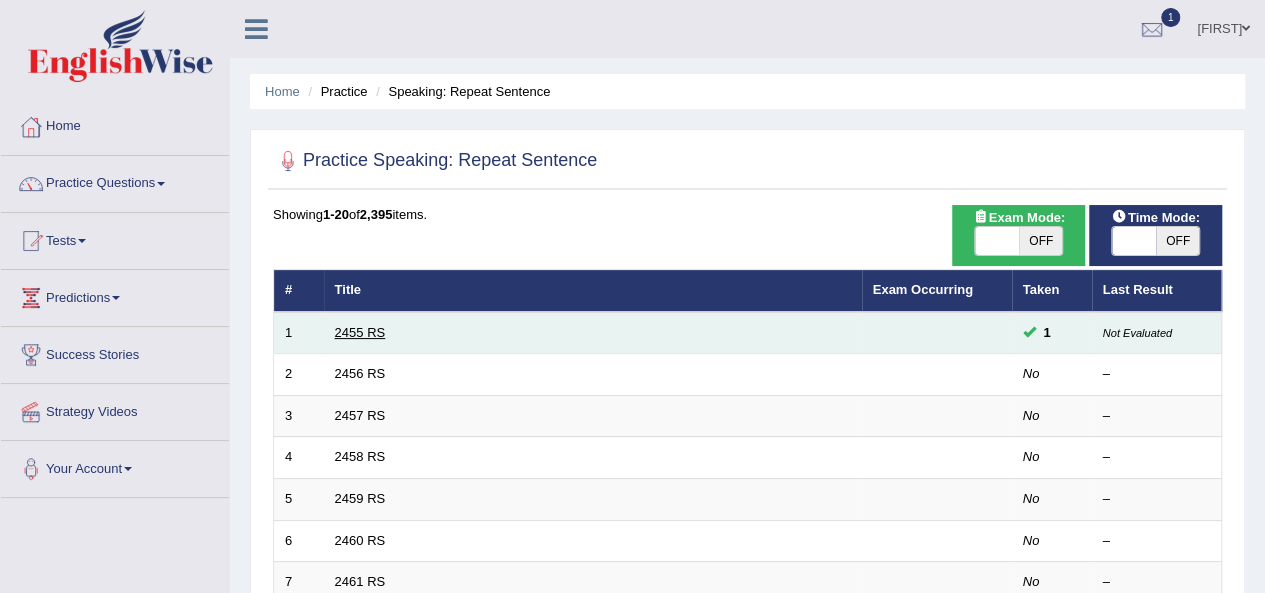 click on "2455 RS" at bounding box center (360, 332) 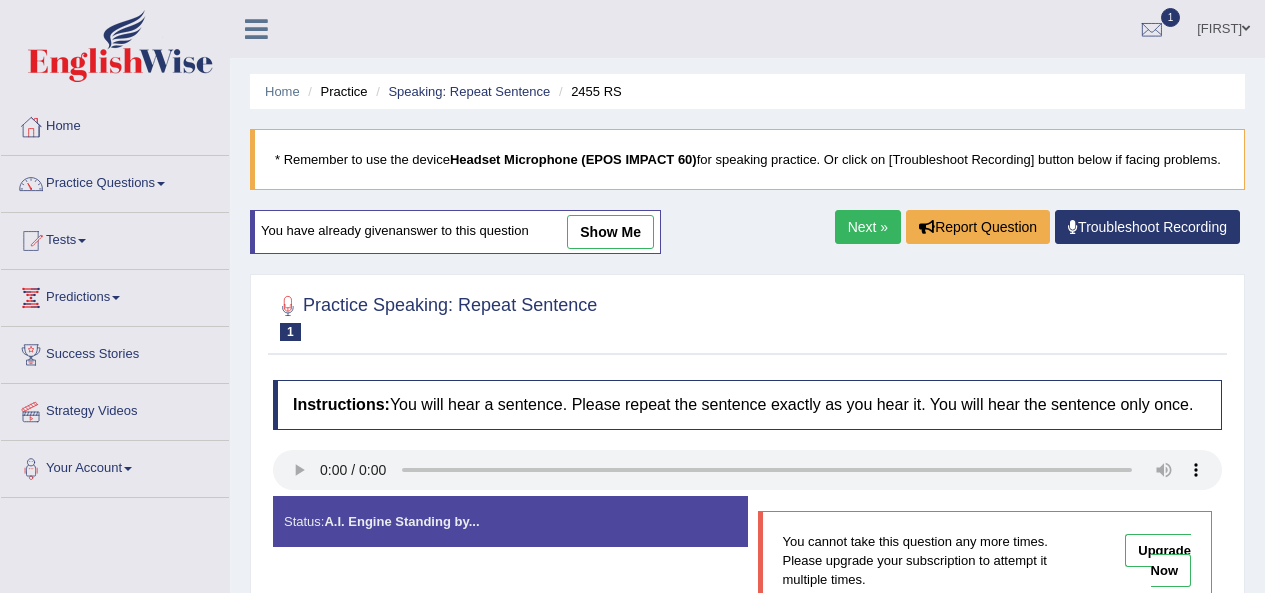 scroll, scrollTop: 0, scrollLeft: 0, axis: both 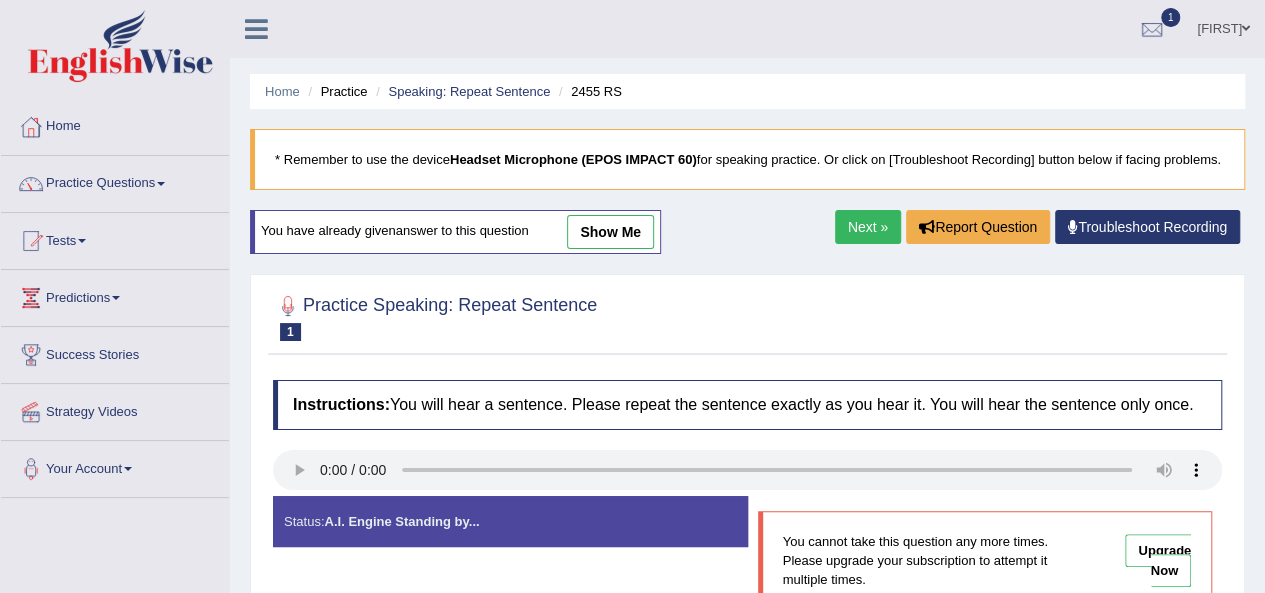 drag, startPoint x: 113, startPoint y: 81, endPoint x: 168, endPoint y: 90, distance: 55.7315 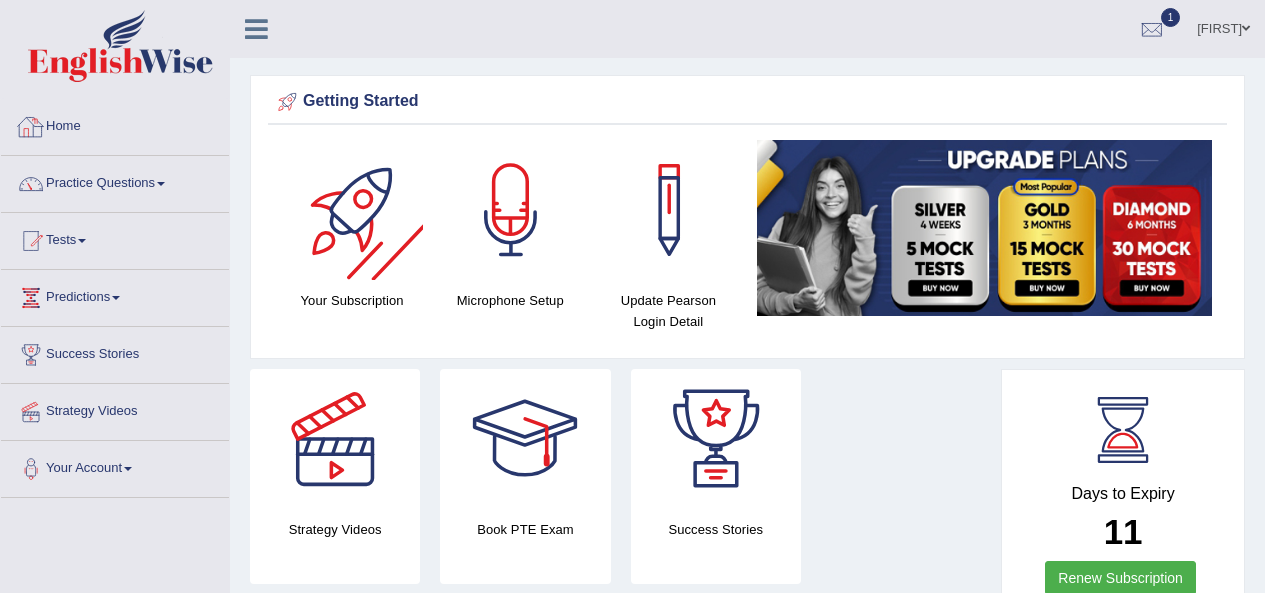 scroll, scrollTop: 0, scrollLeft: 0, axis: both 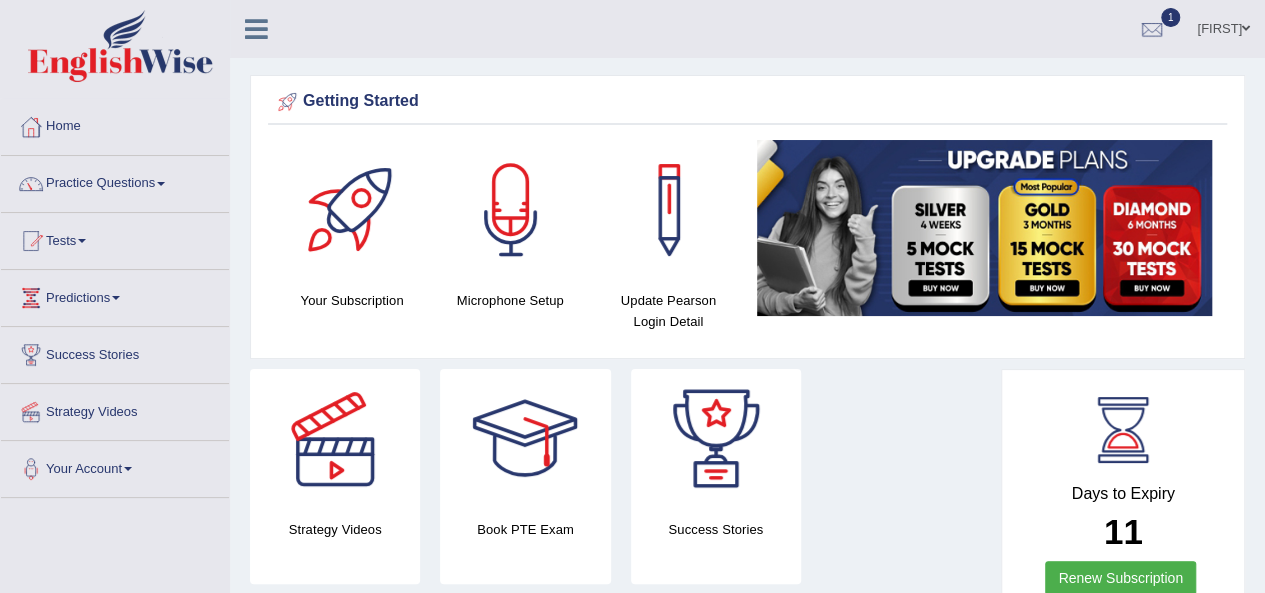 click at bounding box center [82, 241] 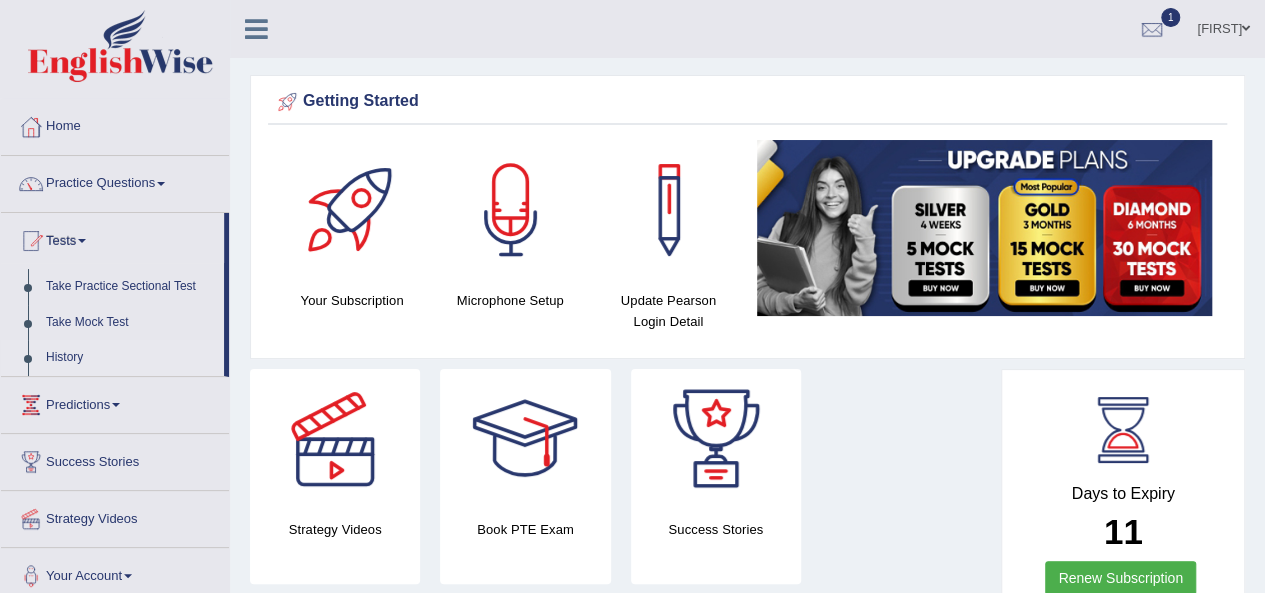 click on "History" at bounding box center (130, 358) 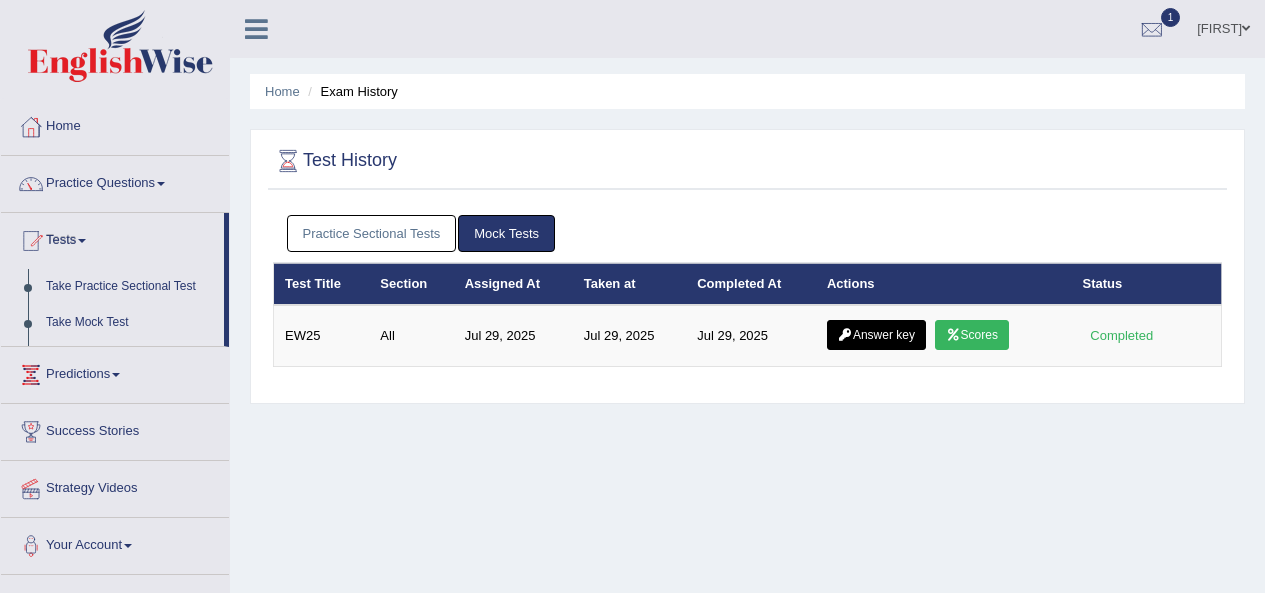 scroll, scrollTop: 0, scrollLeft: 0, axis: both 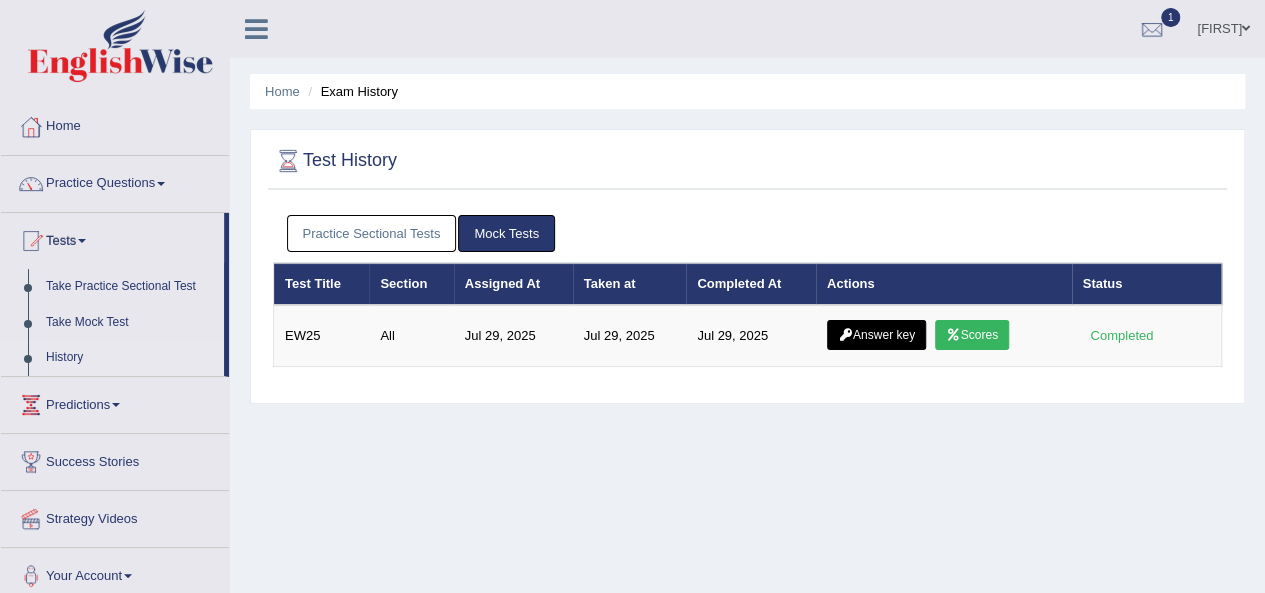 click on "Home
Exam History
Test History
Practice Sectional Tests
Mock Tests
Test Title Section Assigned At Taken at Completed At Actions Status
Test Title Section Assigned At Taken at Completed At Actions Status
EW25 All Jul 29, 2025 Jul 29, 2025 Jul 29, 2025  Answer key    Scores  Completed" at bounding box center (747, 500) 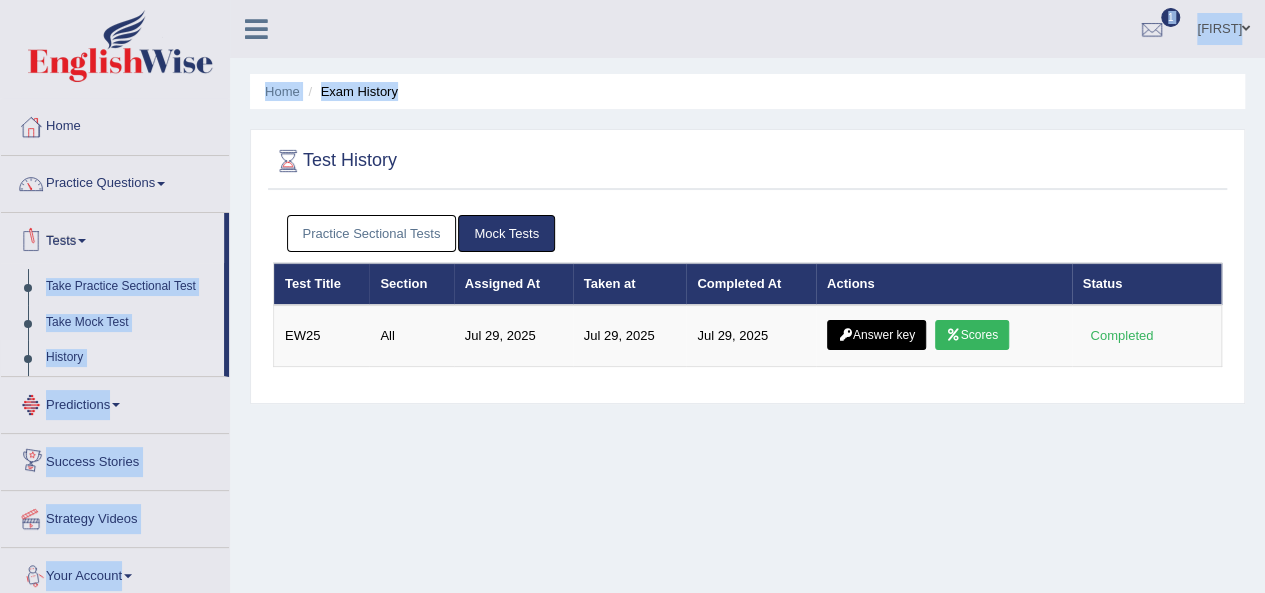 drag, startPoint x: 226, startPoint y: 257, endPoint x: 230, endPoint y: 287, distance: 30.265491 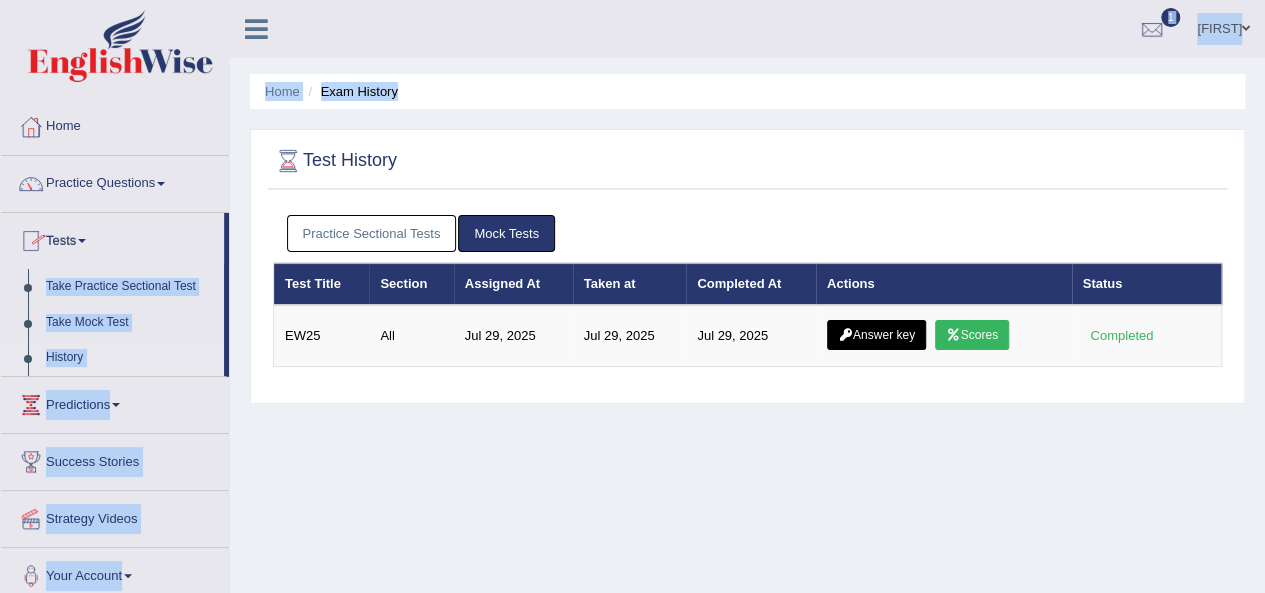 click on "Tests  Take Practice Sectional Test
Take Mock Test
History" at bounding box center [115, 295] 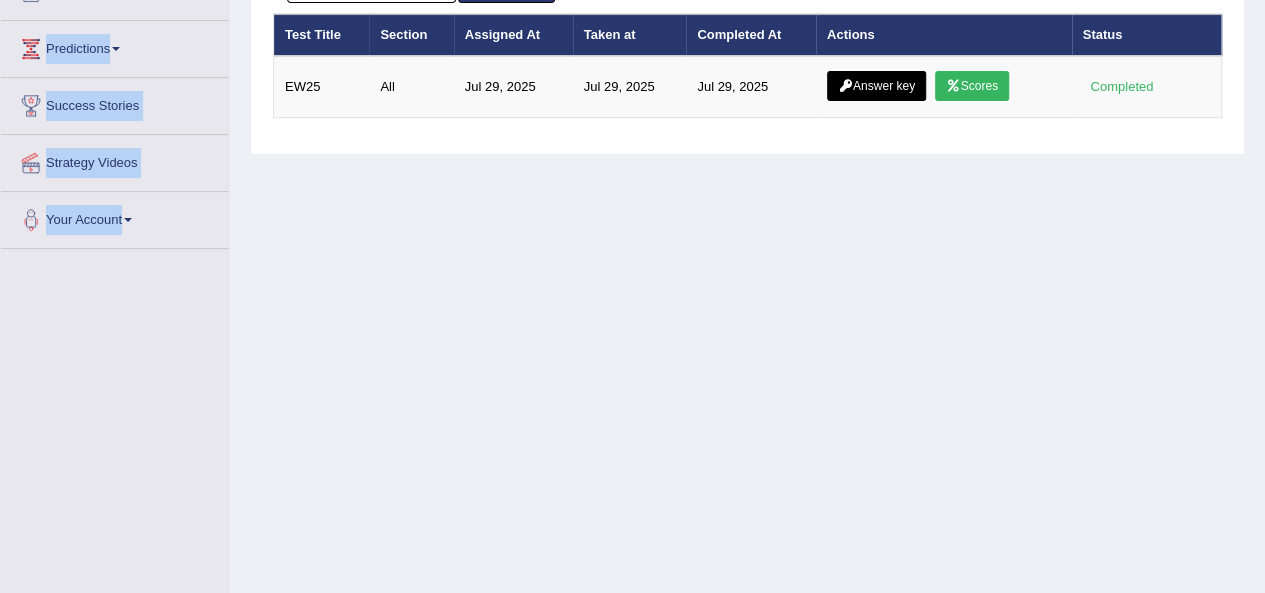 scroll, scrollTop: 259, scrollLeft: 0, axis: vertical 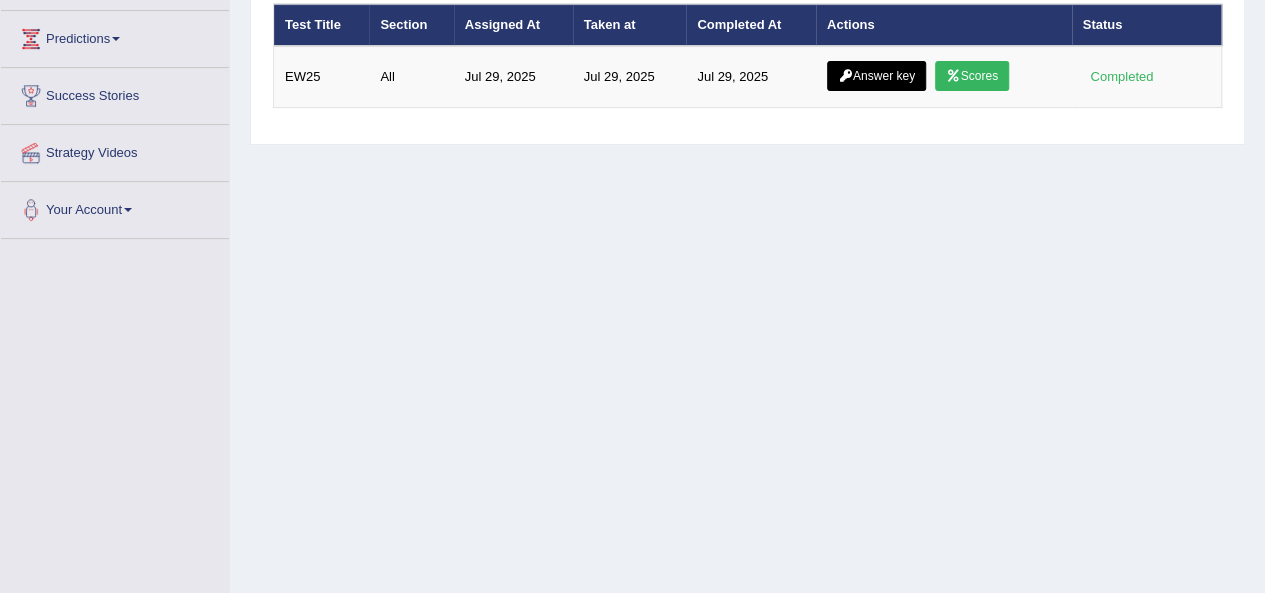 click on "Home
Exam History
Test History
Practice Sectional Tests
Mock Tests
Test Title Section Assigned At Taken at Completed At Actions Status
Test Title Section Assigned At Taken at Completed At Actions Status
EW25 All Jul 29, 2025 Jul 29, 2025 Jul 29, 2025  Answer key    Scores  Completed" at bounding box center [747, 241] 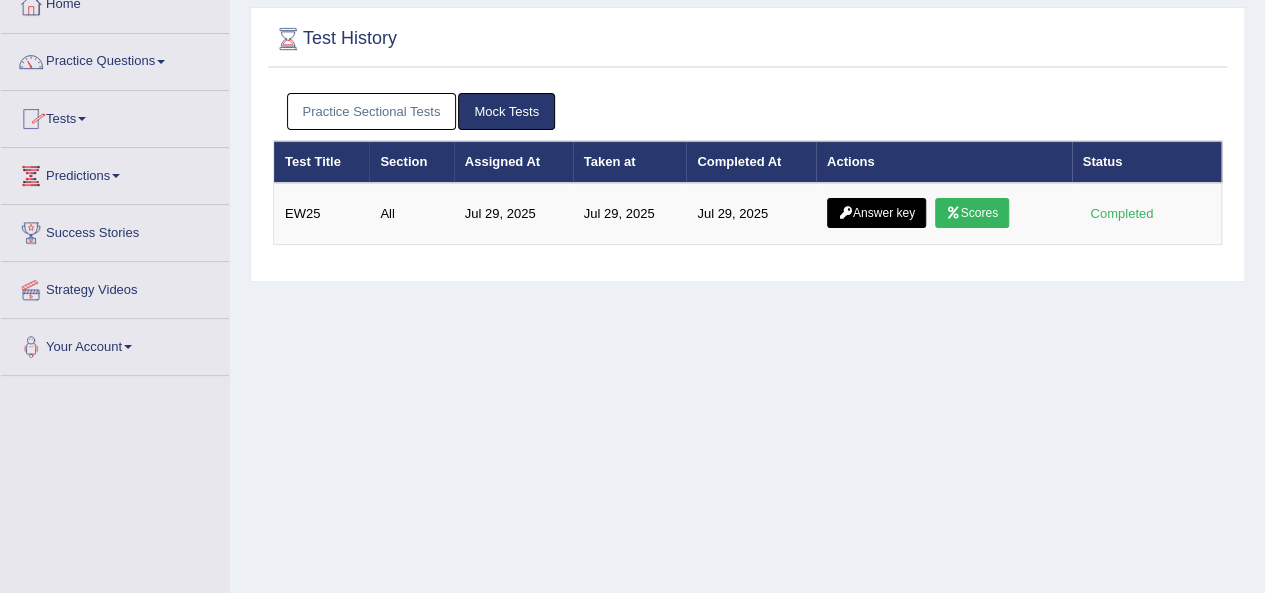 scroll, scrollTop: 104, scrollLeft: 0, axis: vertical 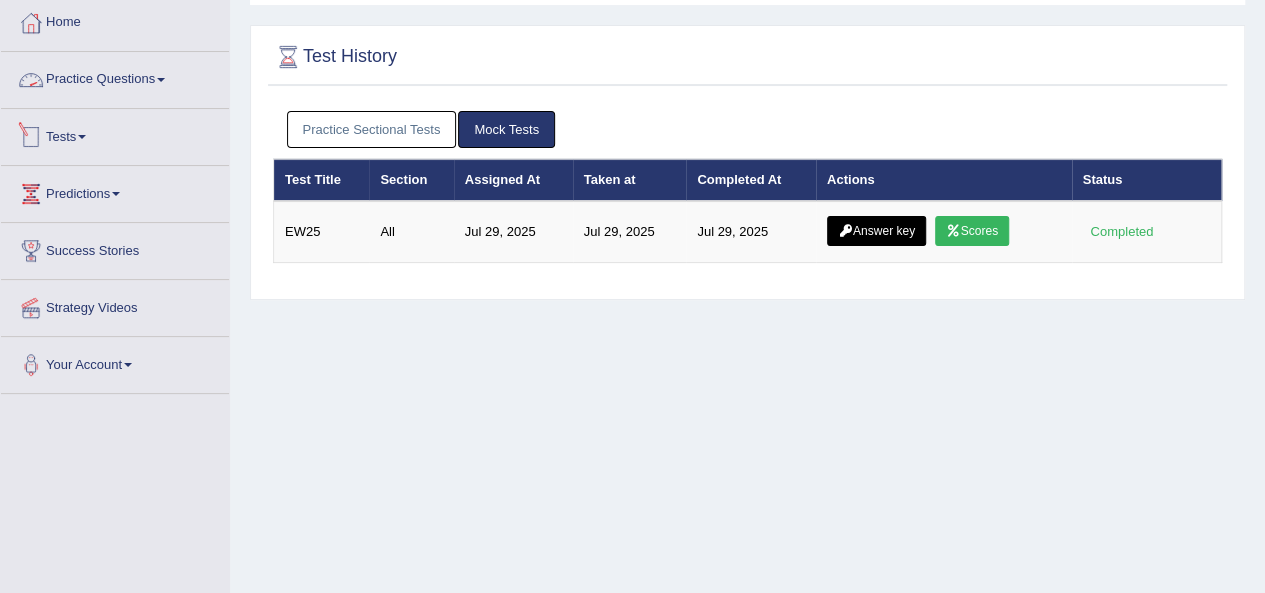 click on "Practice Questions" at bounding box center (115, 77) 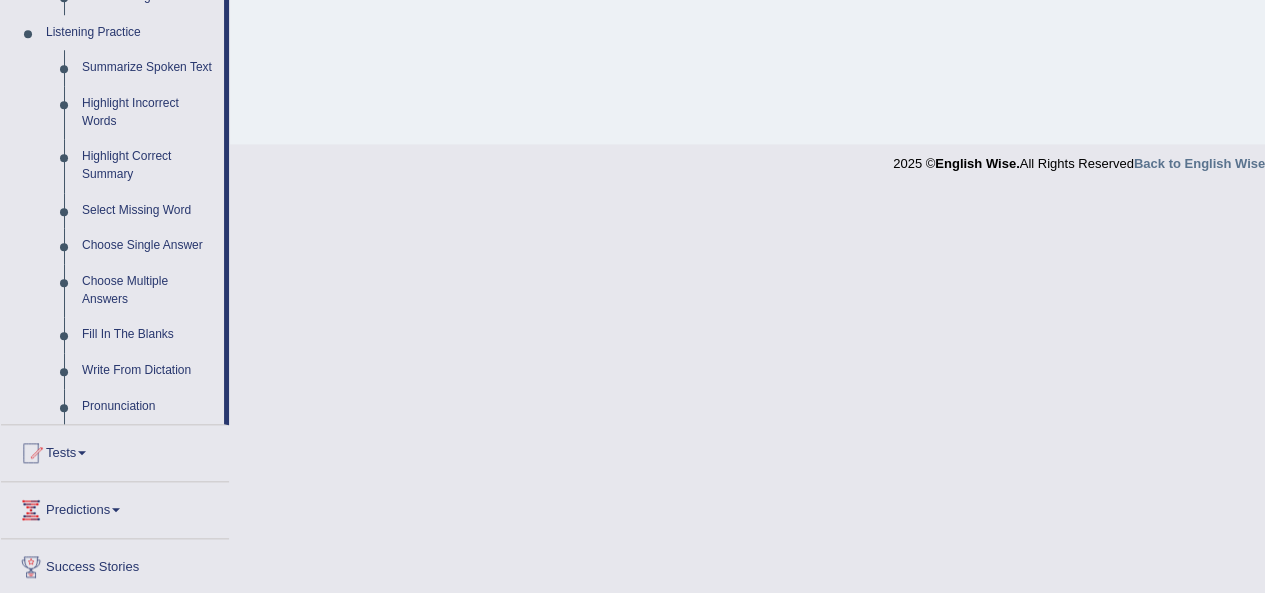 scroll, scrollTop: 860, scrollLeft: 0, axis: vertical 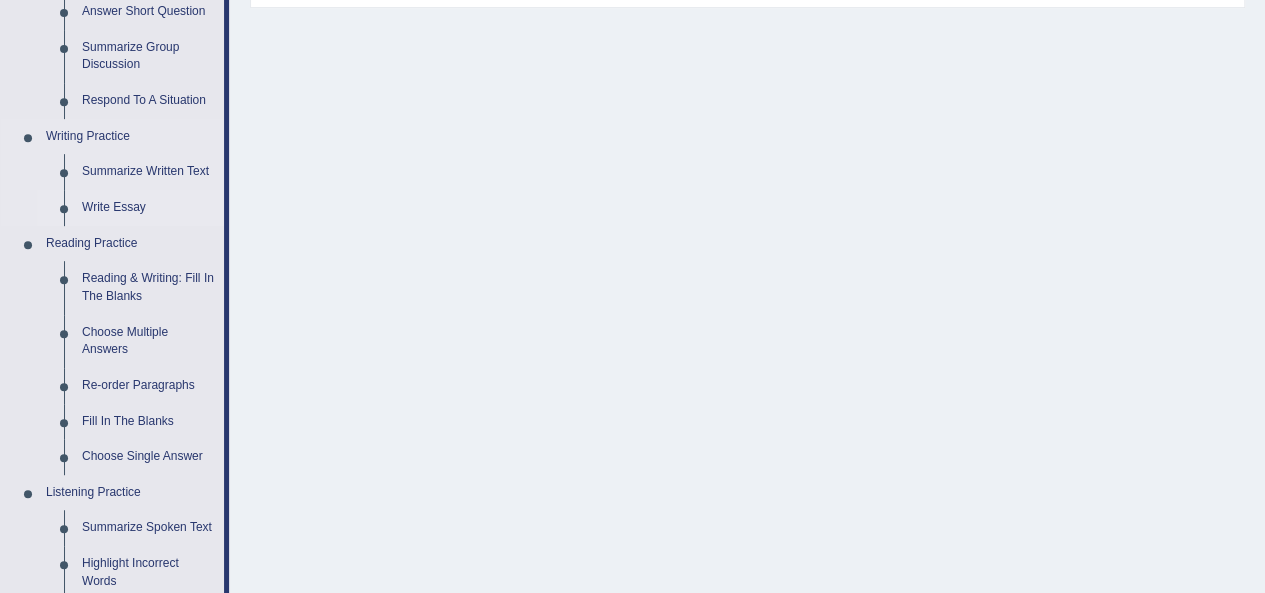 click on "Write Essay" at bounding box center (148, 208) 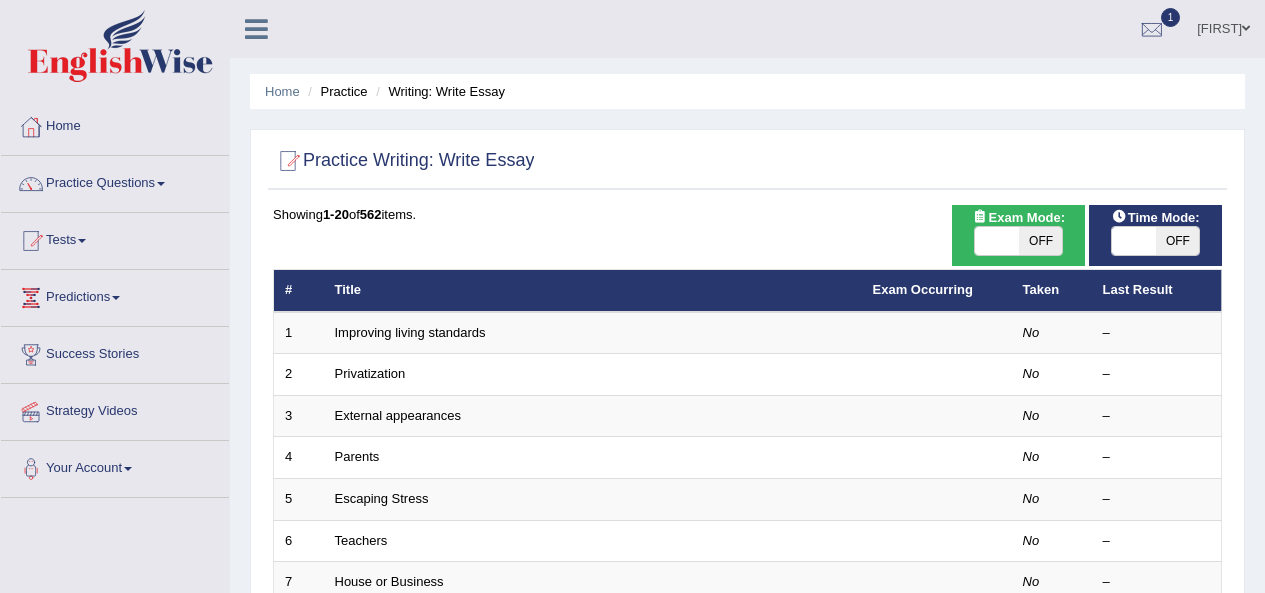 scroll, scrollTop: 0, scrollLeft: 0, axis: both 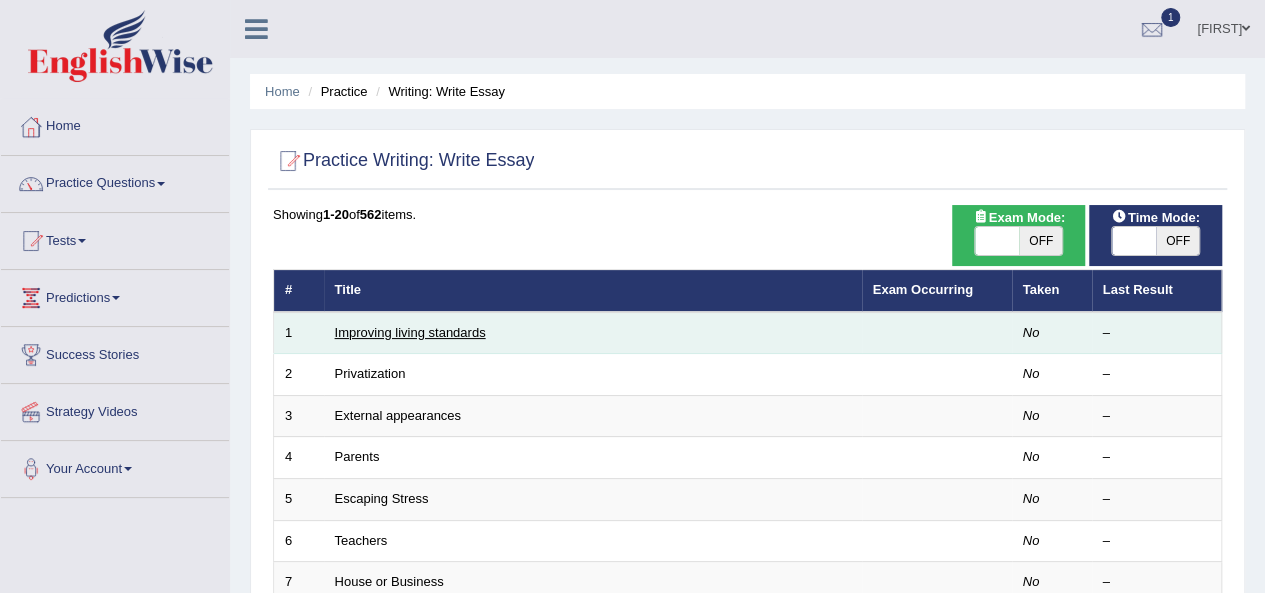 click on "Improving living standards" at bounding box center (410, 332) 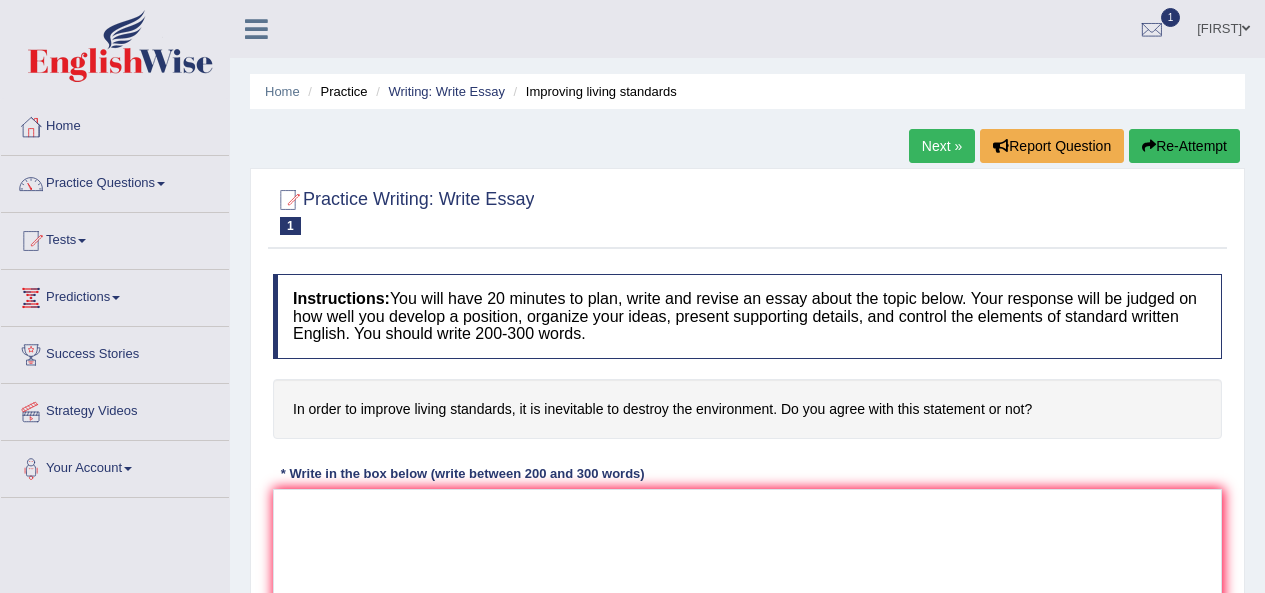 scroll, scrollTop: 0, scrollLeft: 0, axis: both 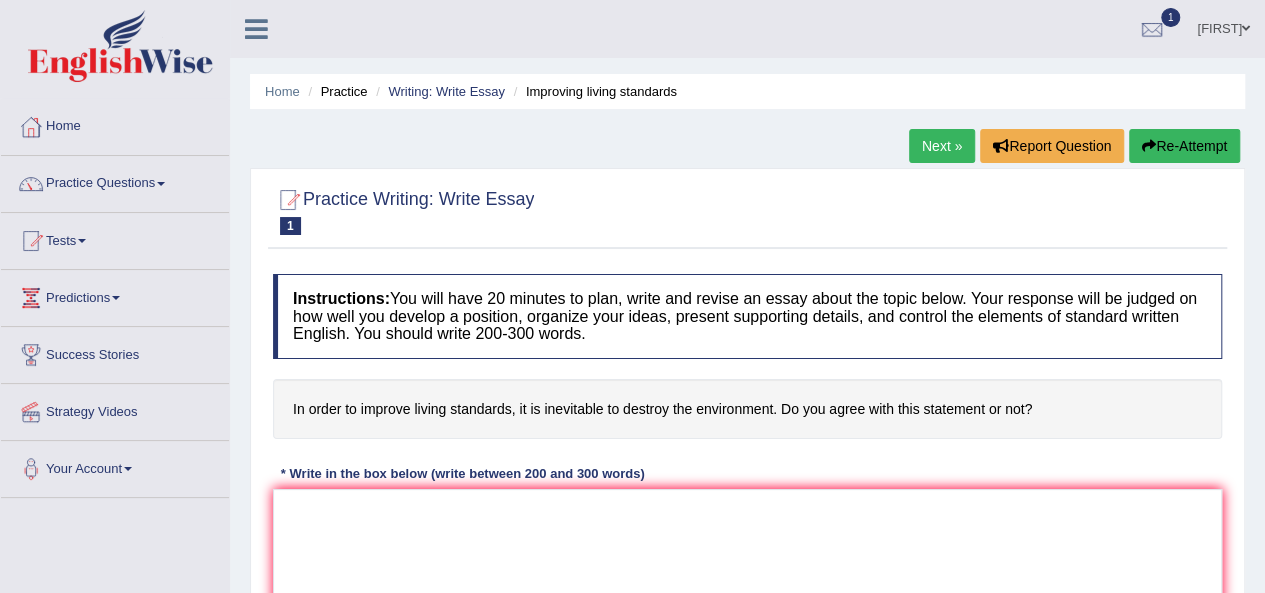 drag, startPoint x: 1024, startPoint y: 403, endPoint x: 480, endPoint y: 340, distance: 547.6358 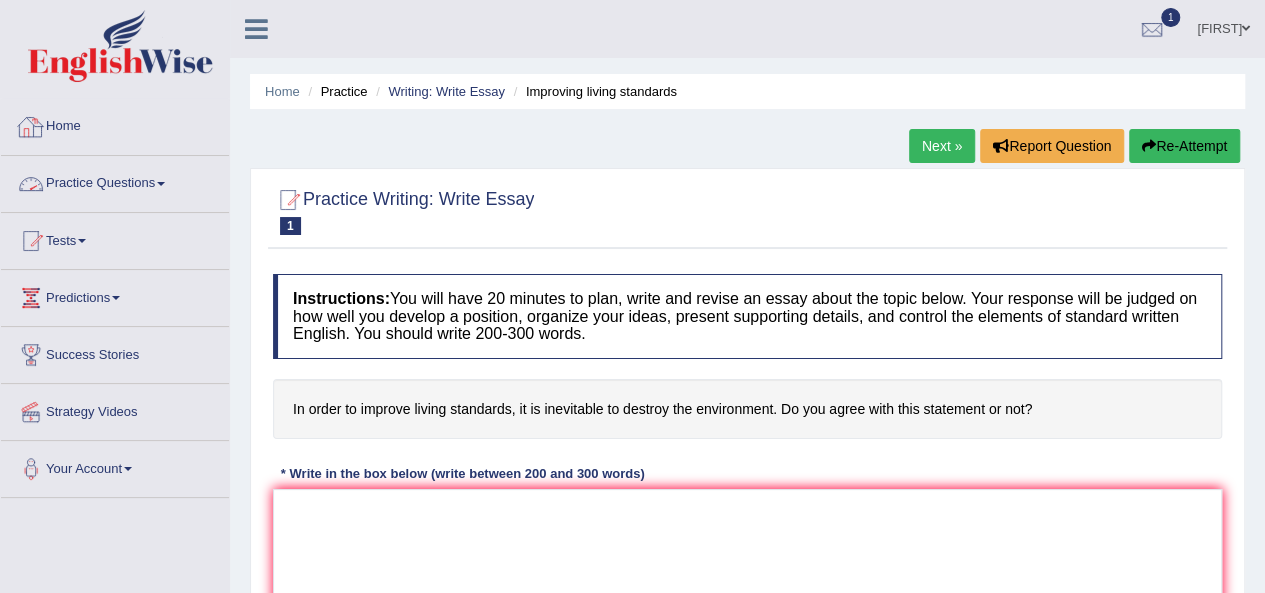 click on "Home" at bounding box center (115, 124) 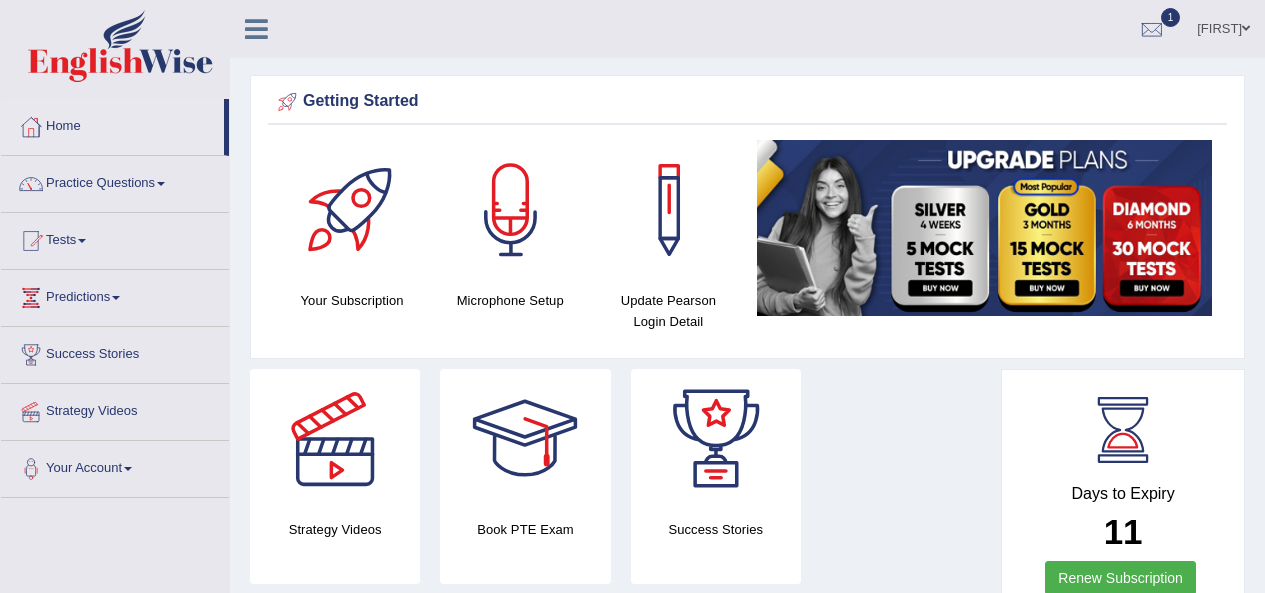 scroll, scrollTop: 0, scrollLeft: 0, axis: both 